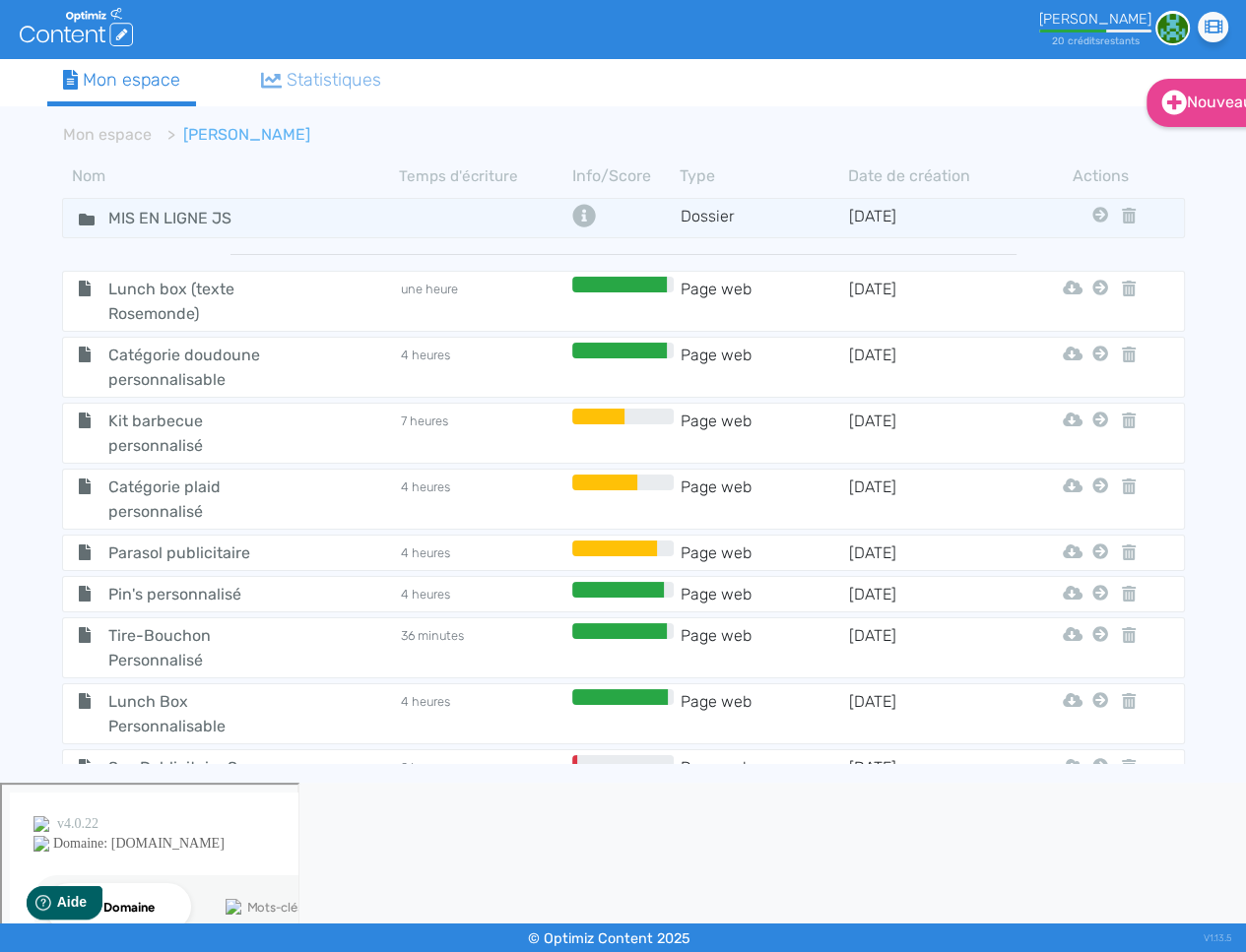 scroll, scrollTop: 0, scrollLeft: 0, axis: both 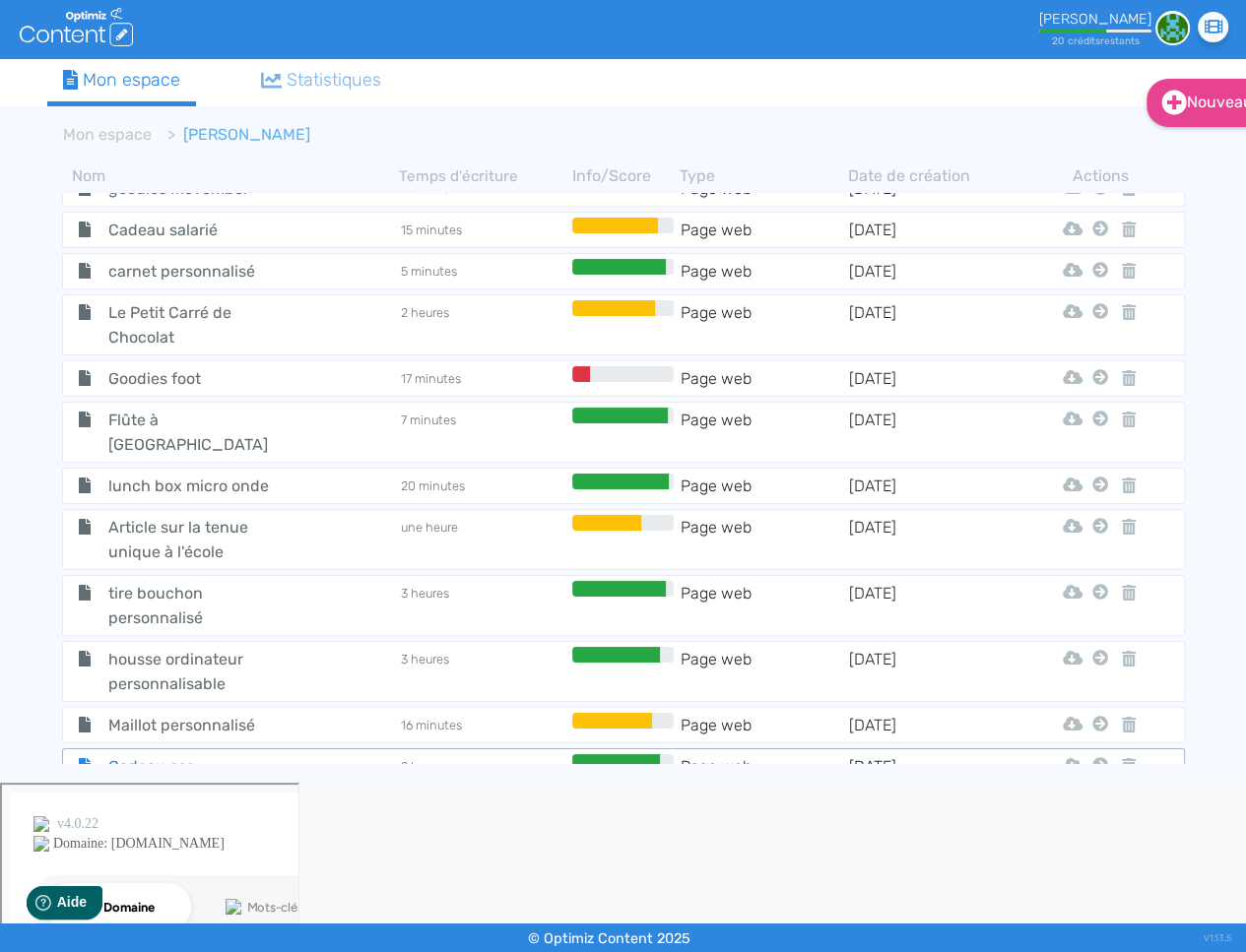 click on "Cadeau cse" 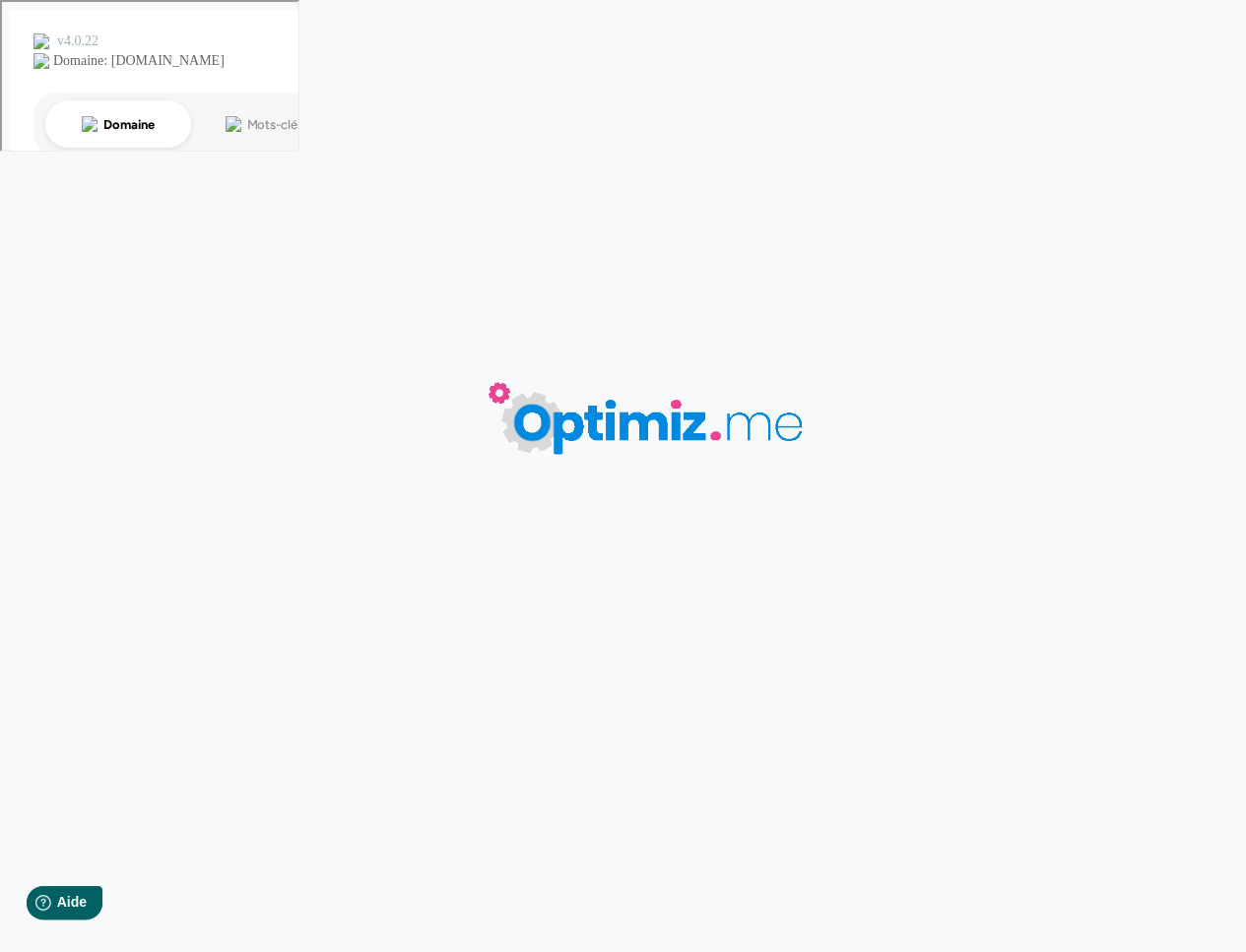 type on "Cadeau cse" 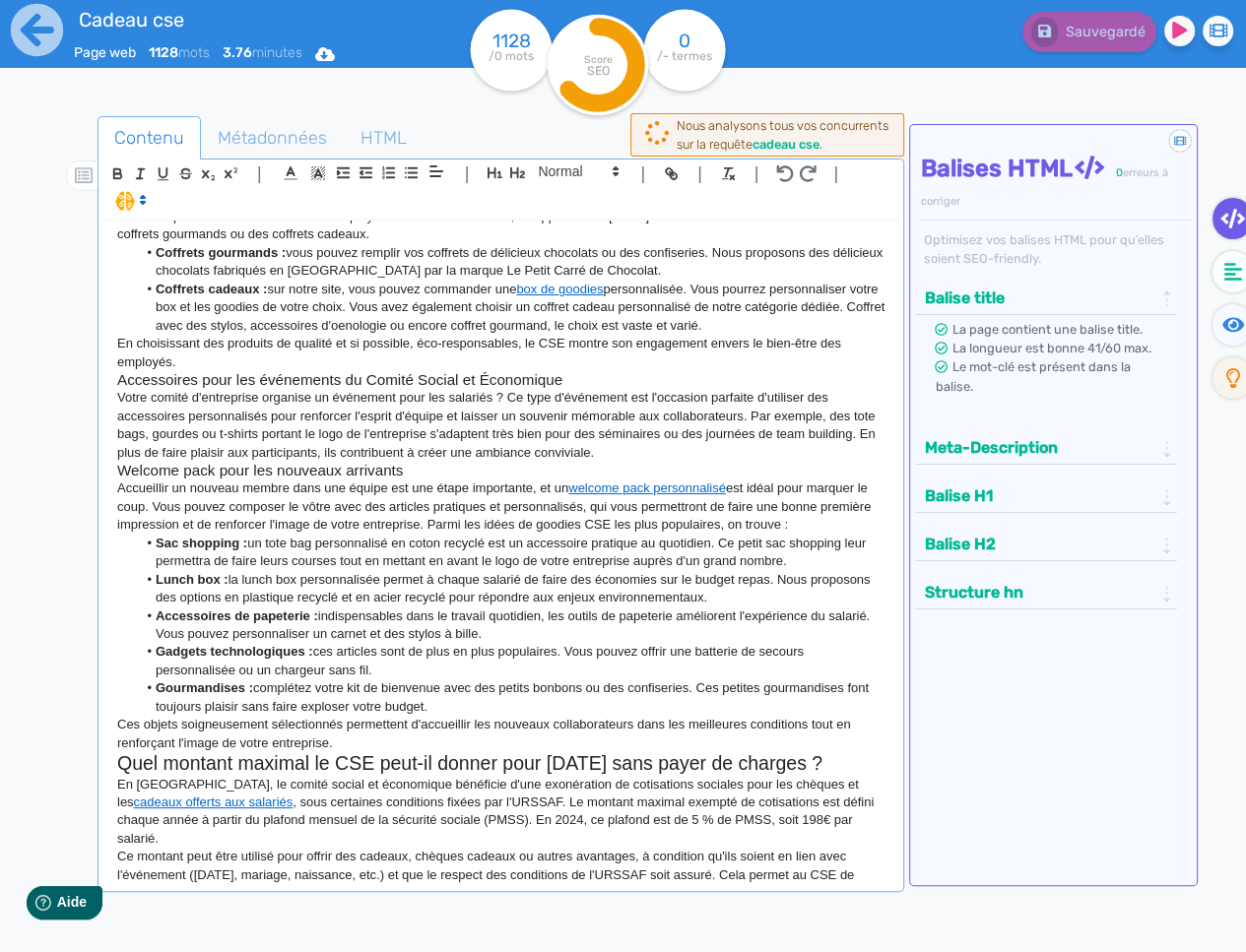 scroll, scrollTop: 701, scrollLeft: 0, axis: vertical 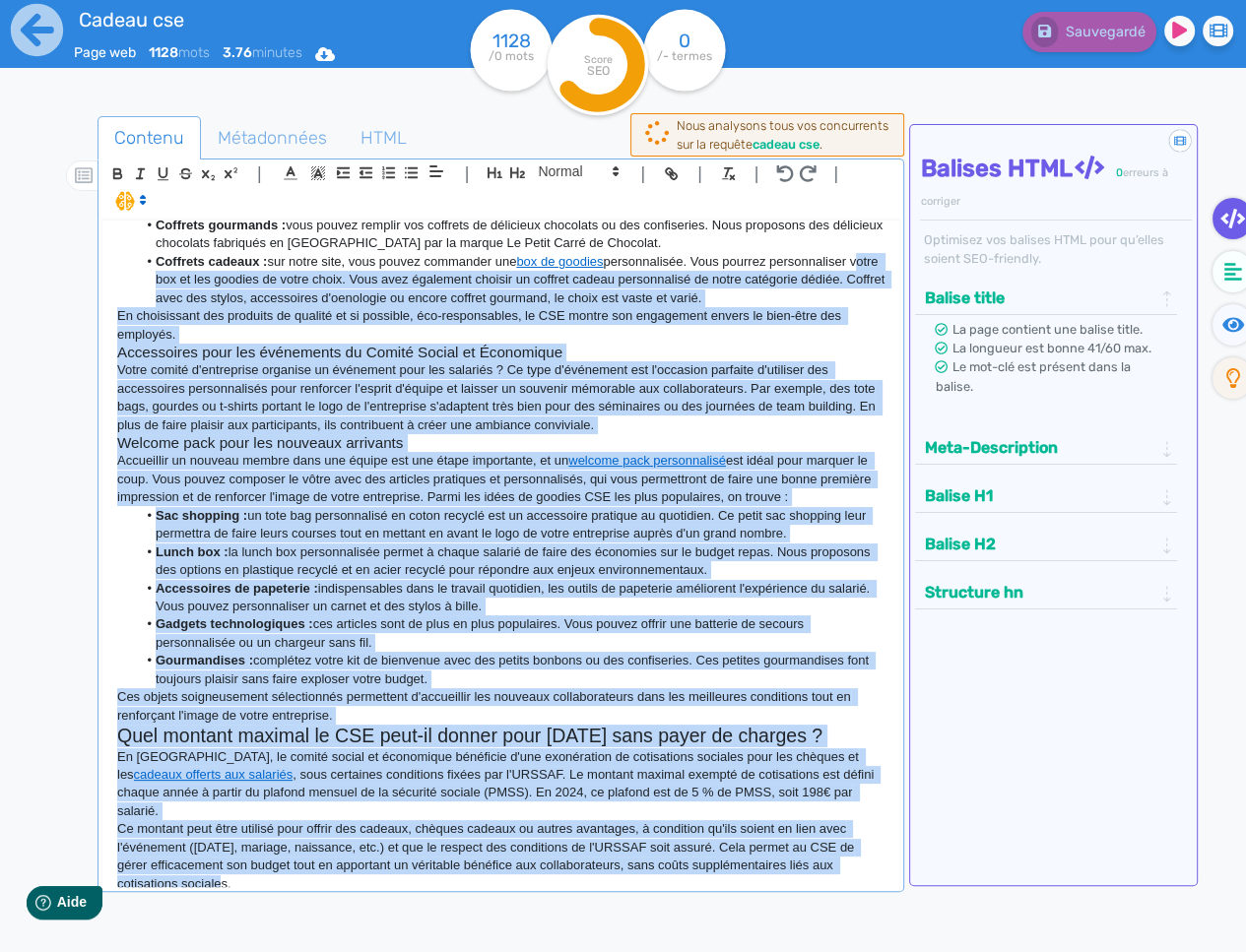 drag, startPoint x: 241, startPoint y: 878, endPoint x: 116, endPoint y: 311, distance: 580.6152 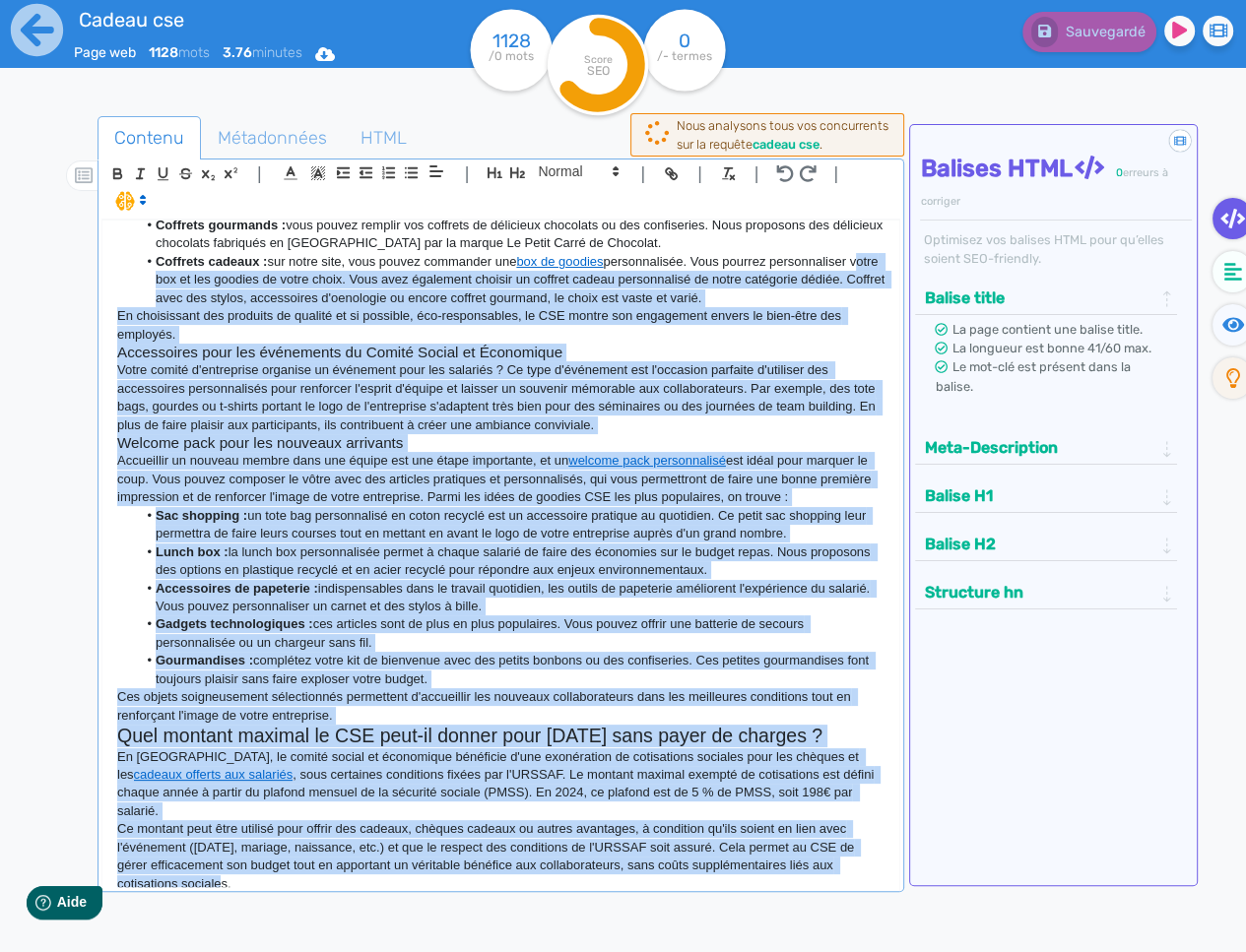 click on "Contenu   Métadonnées   HTML                                          |                                                                                                                                                                                                         |               H3 H4 H5 H6 Normal |         |             | |       Objets personnalisés et cadeau pour les CSE Quel est le rôle du CSE ? Le Comité Social et Économique occupe une place essentielle au sein de l'entreprise. Il joue le rôle d'interlocuteur entre l'employeur et les salariés. La mission principale du CSE est de représenter les collaborateurs et de défendre leurs intérêts sur divers sujets tels que les conditions de travail, la santé et la sécurité, ainsi que les initiatives sociales et culturelles. Grâce à ces initiatives, le CSE contribue à améliorer le bien-être au travail des salariés tout en renforçant la cohésion et l'engagement au sein de l'entreprise. Comprendre les besoins des CSE box de goodies <" 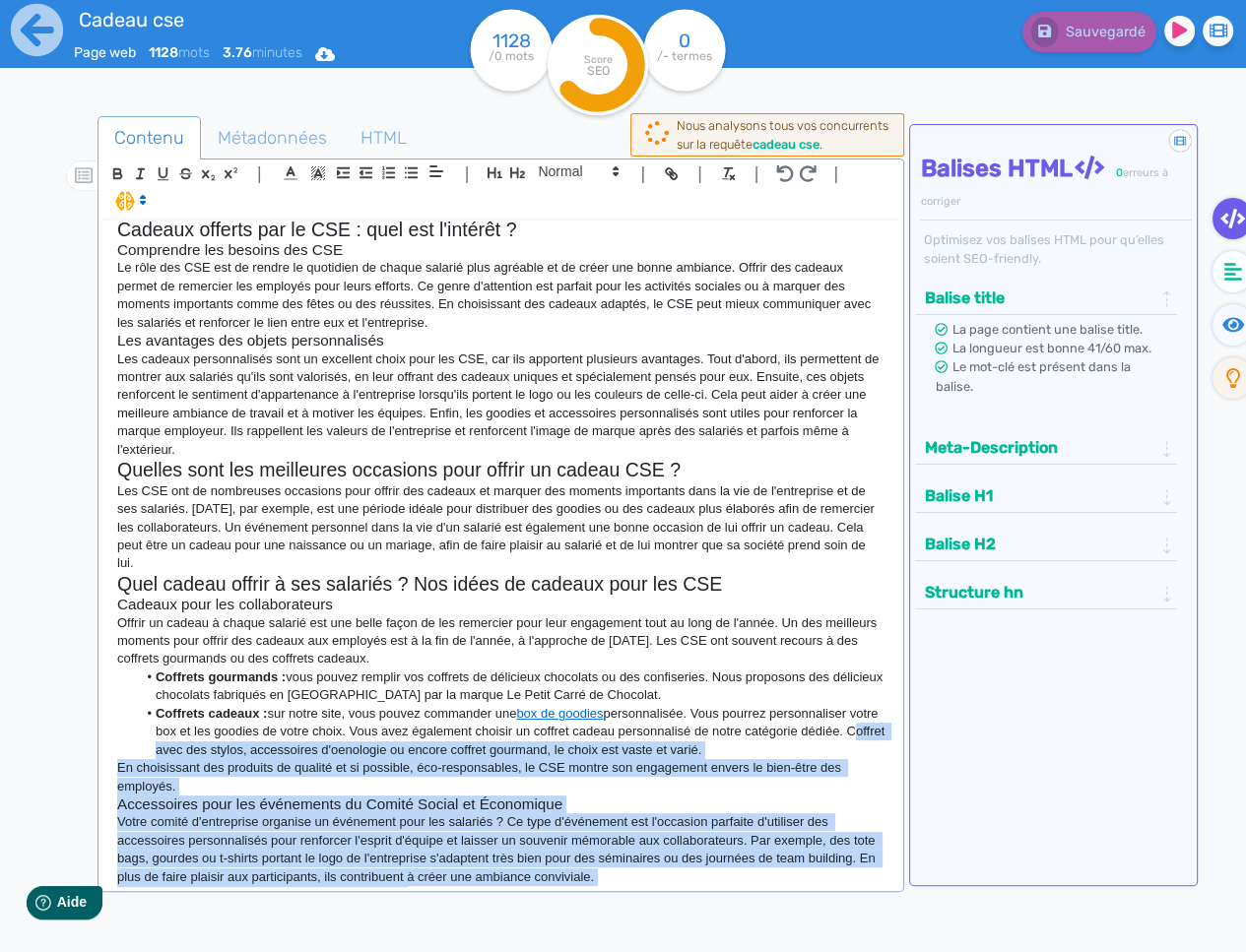 scroll, scrollTop: 0, scrollLeft: 0, axis: both 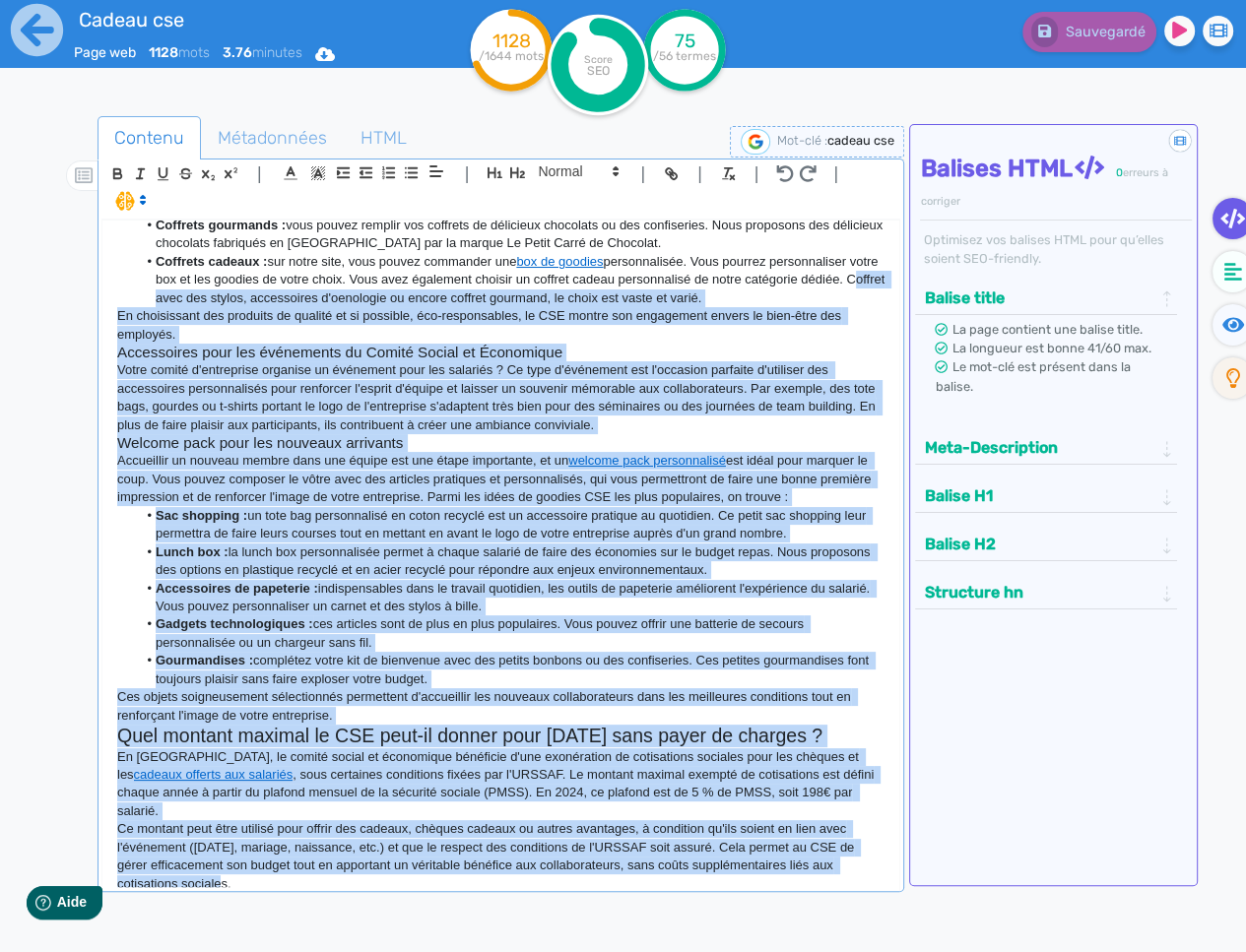 click on "Ce montant peut être utilisé pour offrir des cadeaux, chèques cadeaux ou autres avantages, à condition qu'ils soient en lien avec l'événement ([DATE], mariage, naissance, etc.) et que le respect des conditions de l'URSSAF soit assuré. Cela permet au CSE de gérer efficacement son budget tout en apportant un véritable bénéfice aux collaborateurs, sans coûts supplémentaires liés aux cotisations sociales." 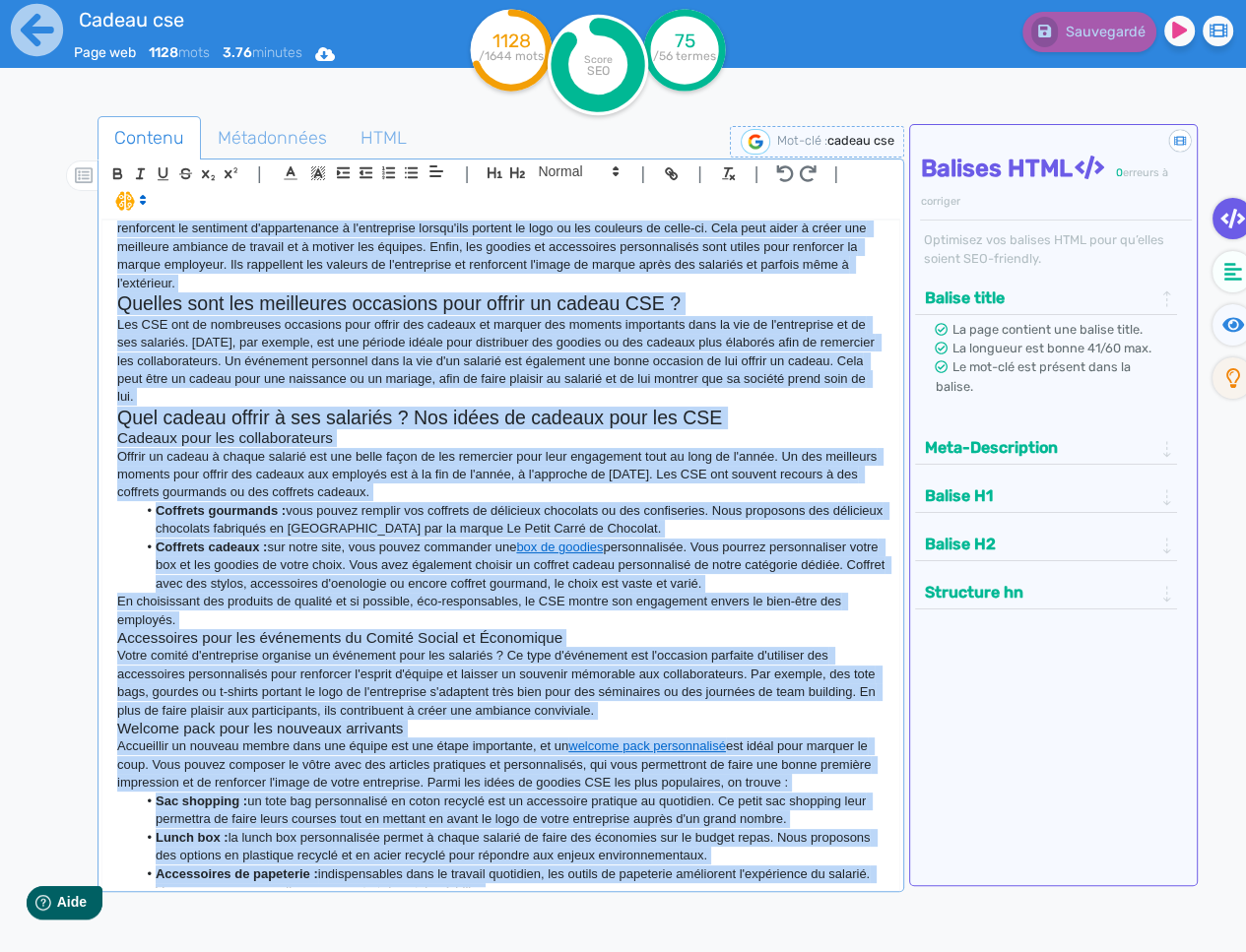 scroll, scrollTop: 0, scrollLeft: 0, axis: both 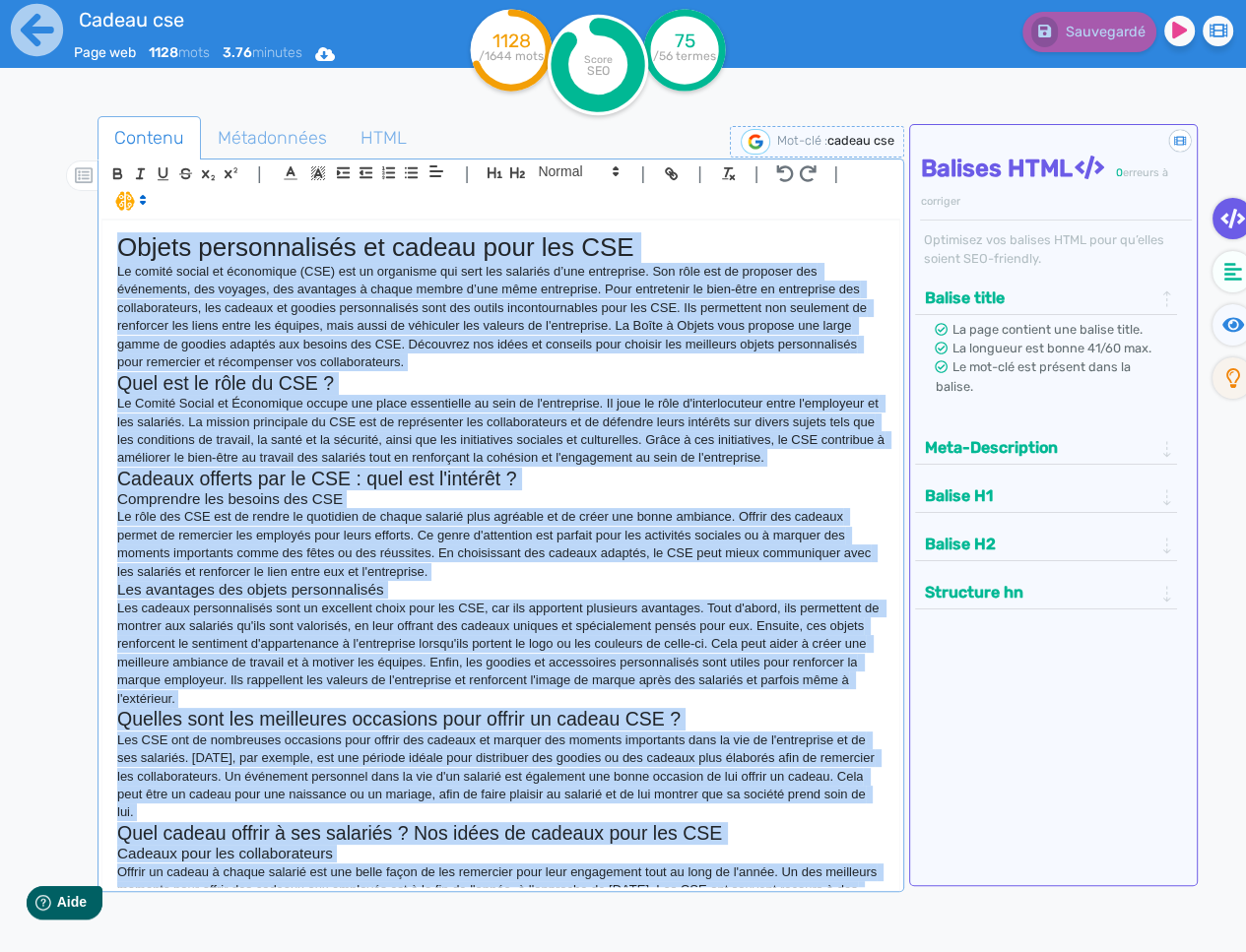 drag, startPoint x: 299, startPoint y: 854, endPoint x: 45, endPoint y: 152, distance: 746.53868 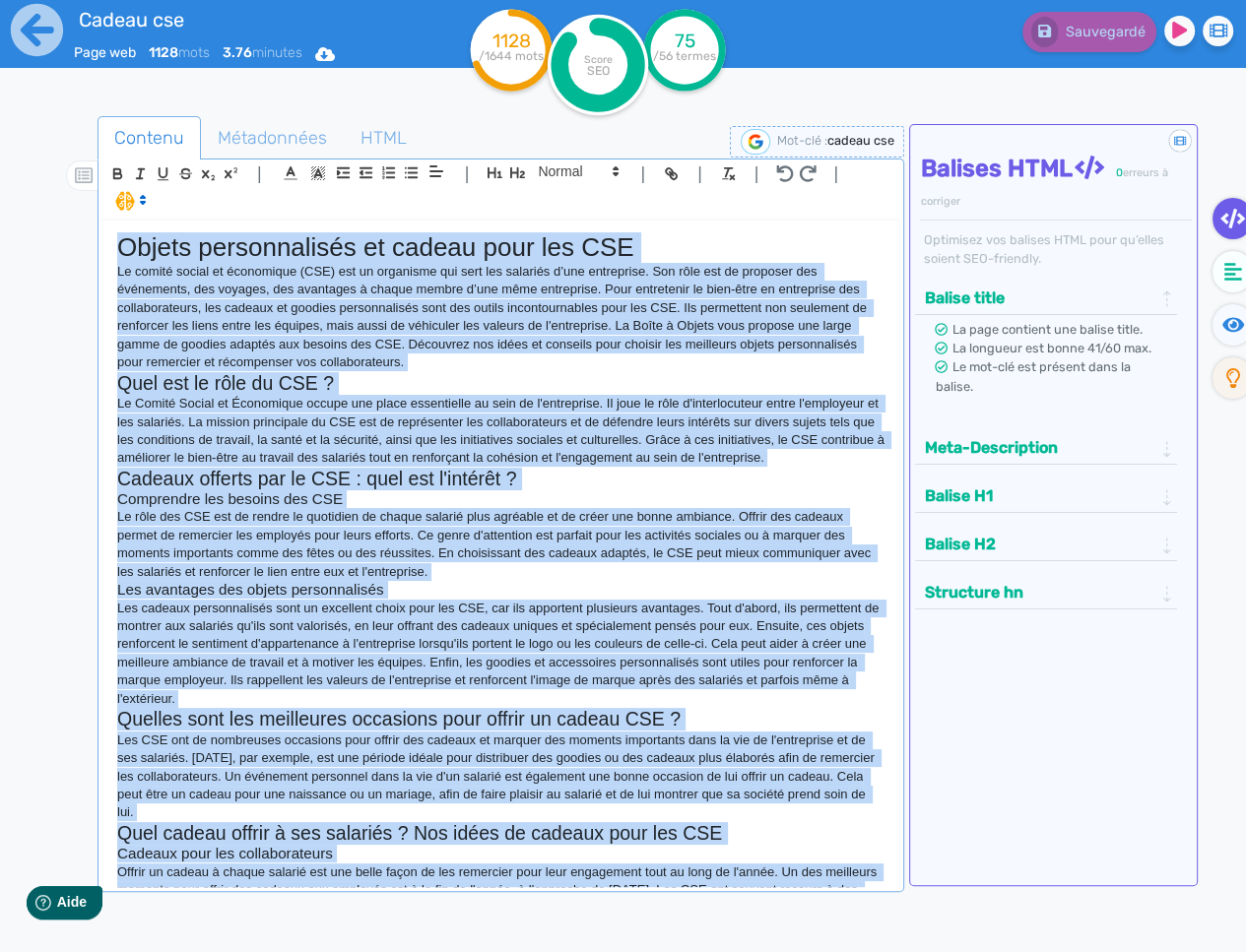 type 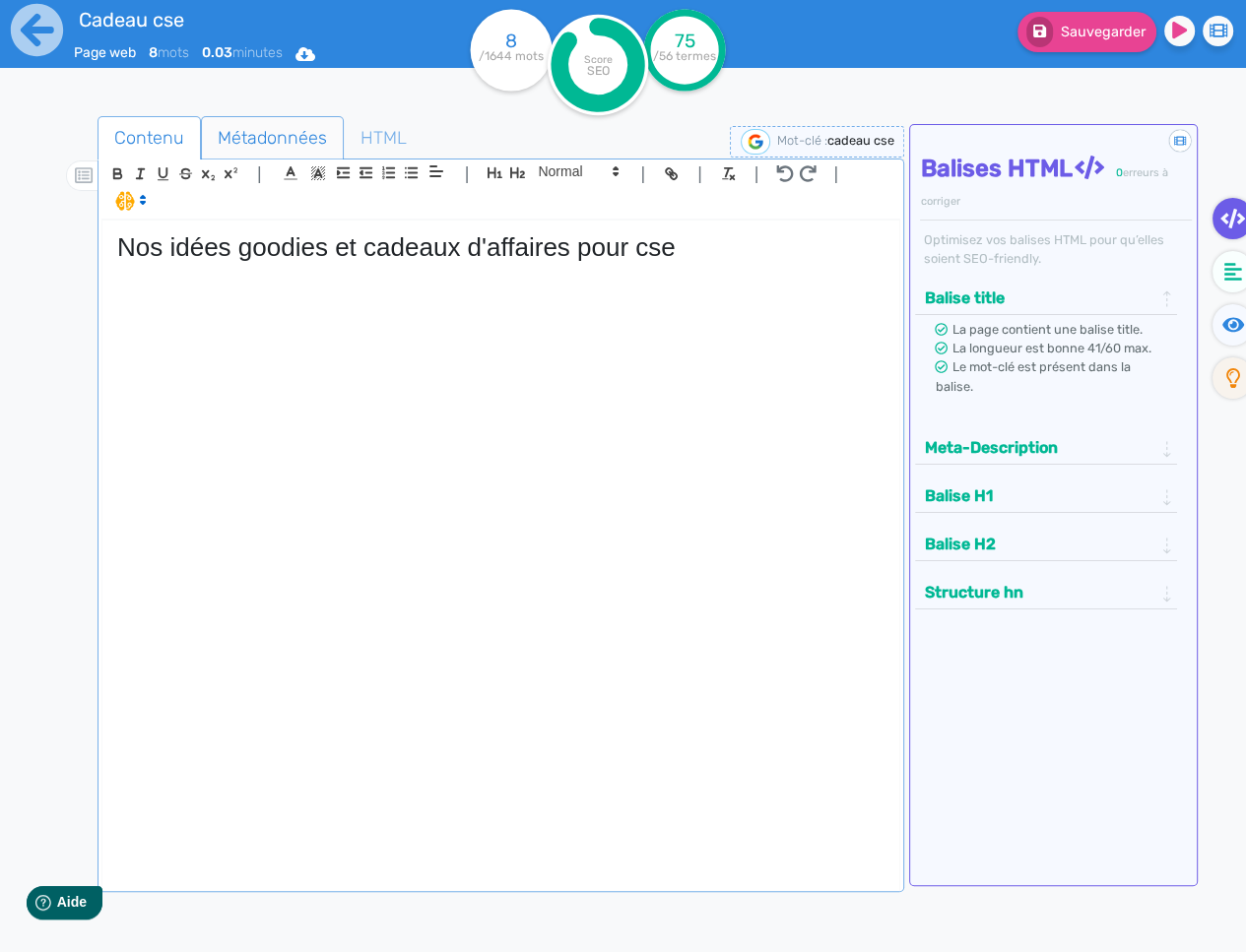 click on "Métadonnées" at bounding box center (272, 138) 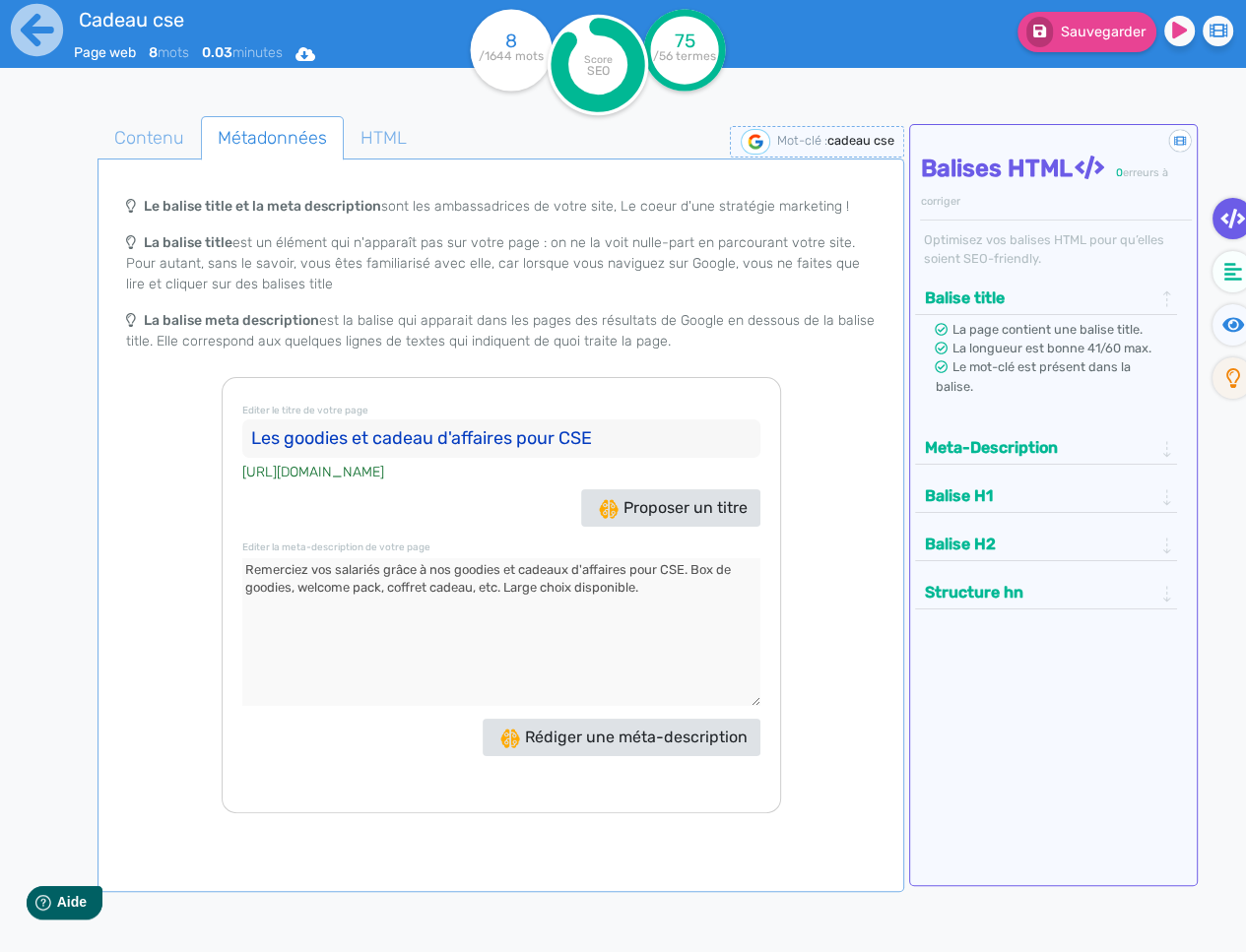 drag, startPoint x: 593, startPoint y: 442, endPoint x: 93, endPoint y: 411, distance: 500.96008 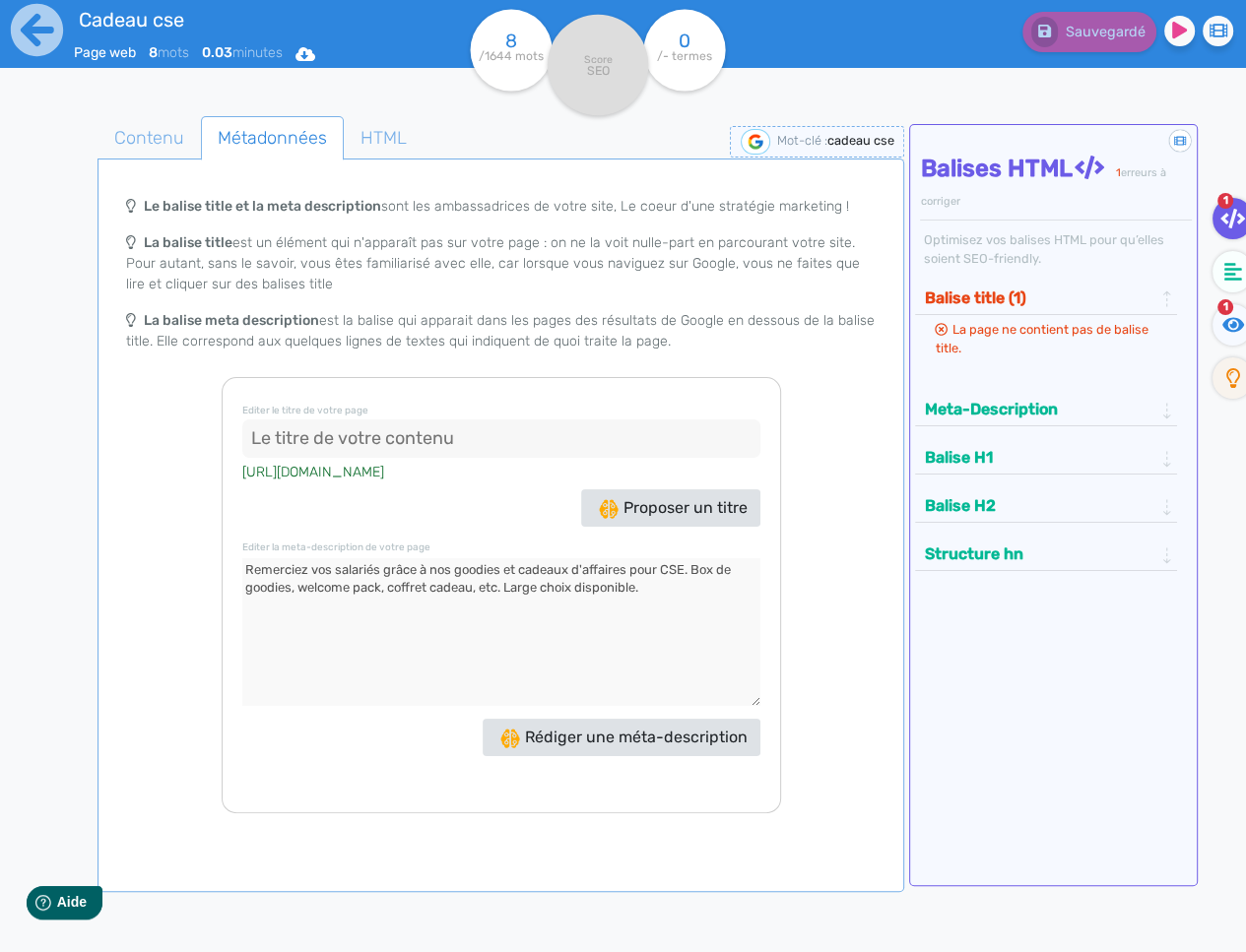 type 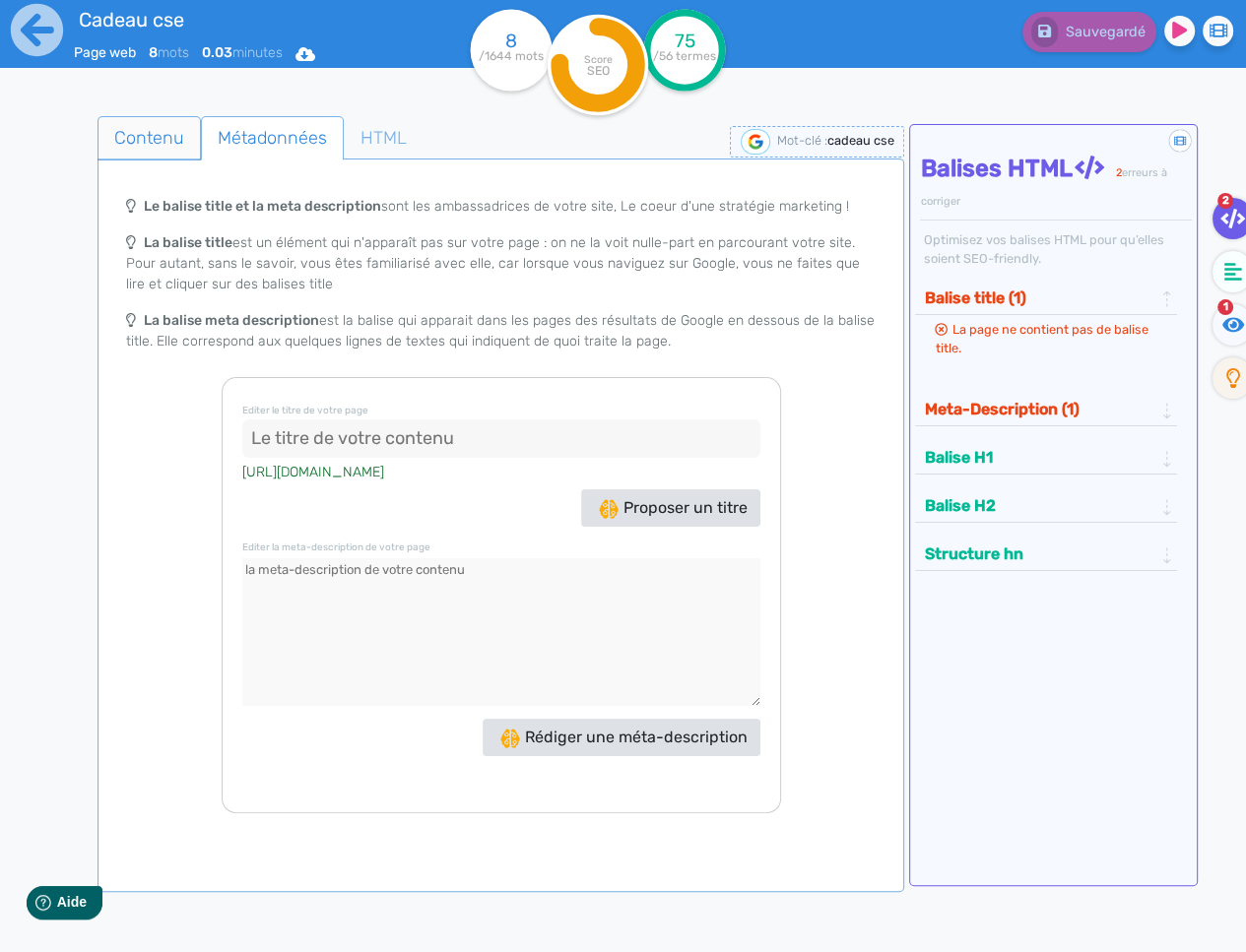 type 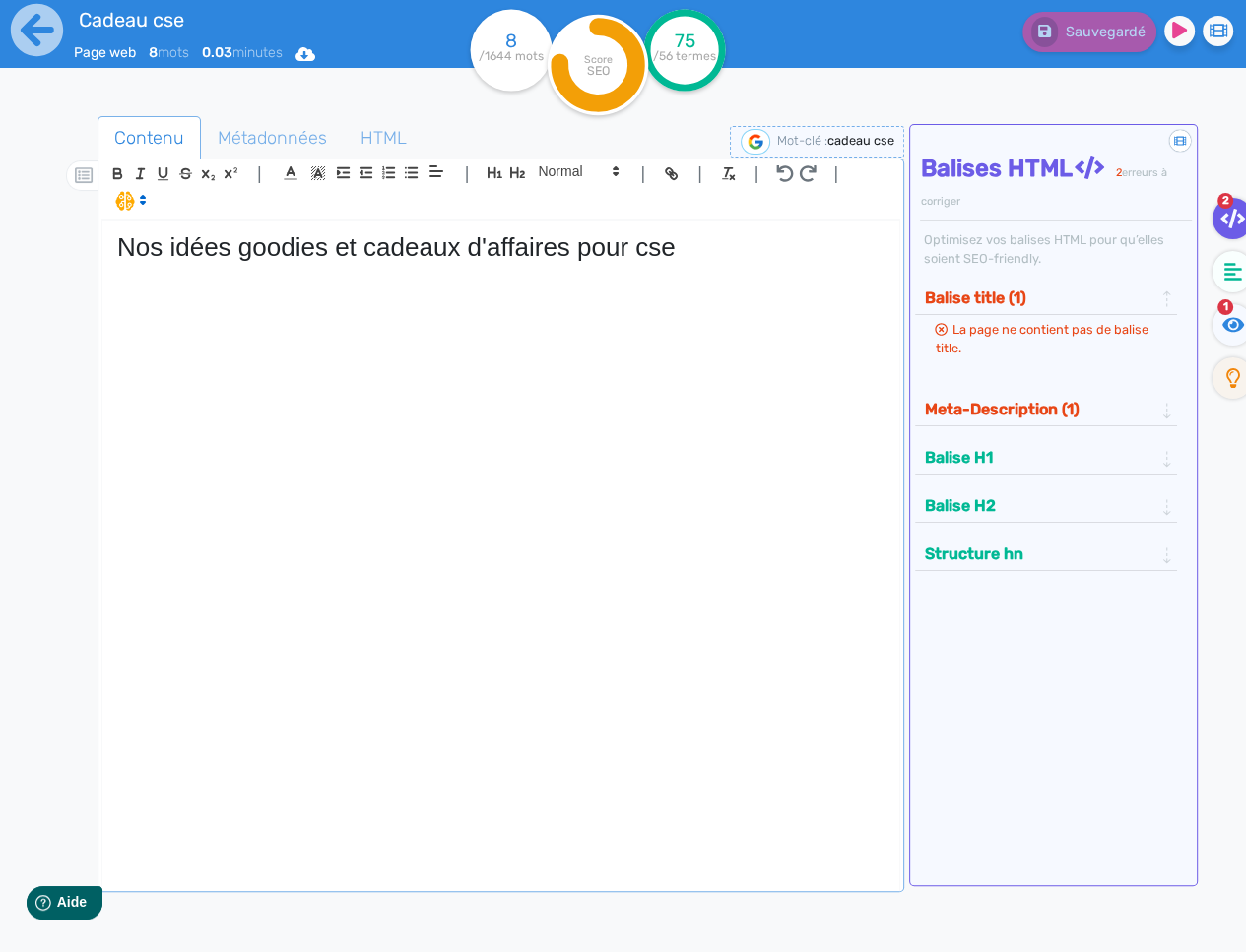 click on "Nos idées goodies et cadeaux d'affaires pour cse" 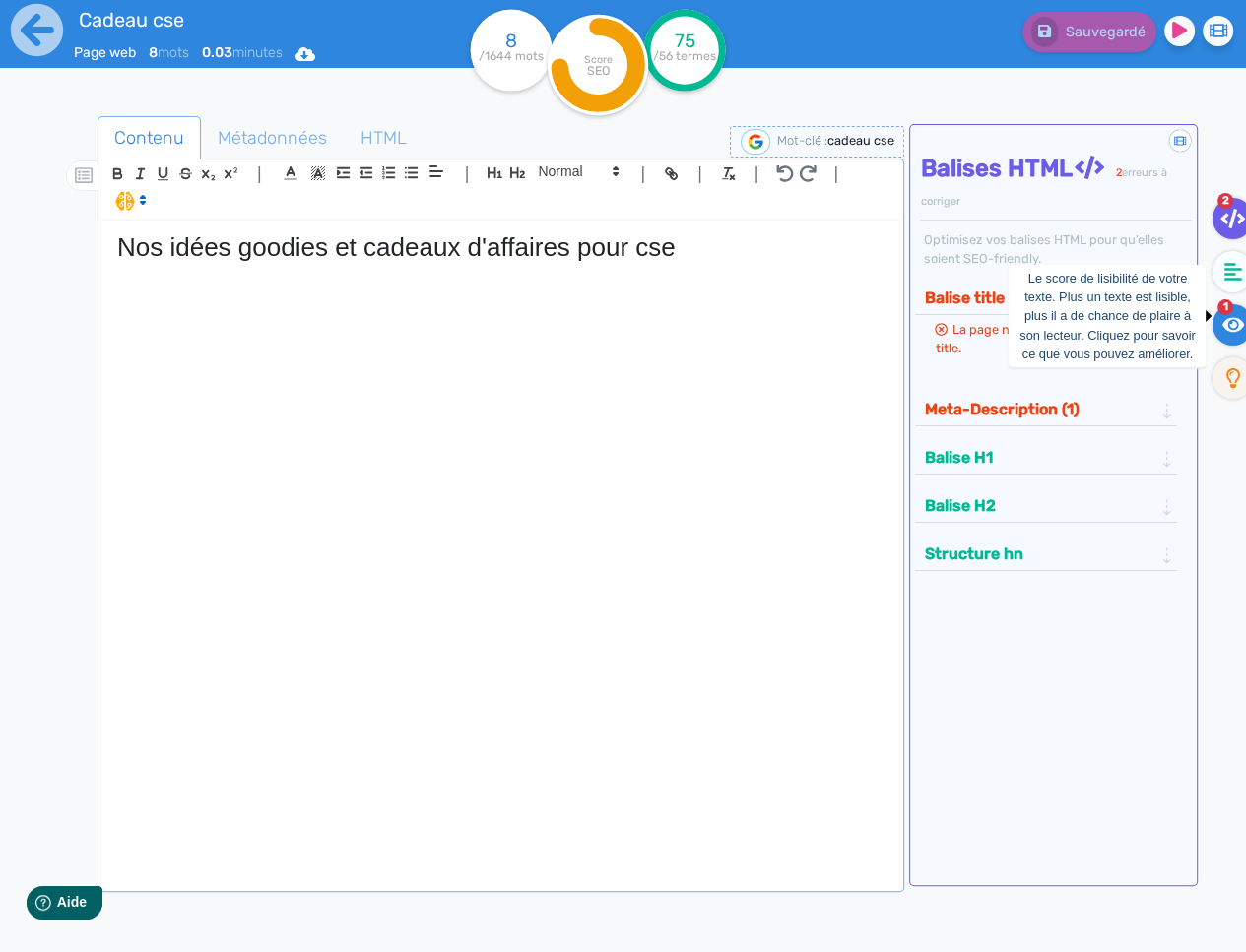 click 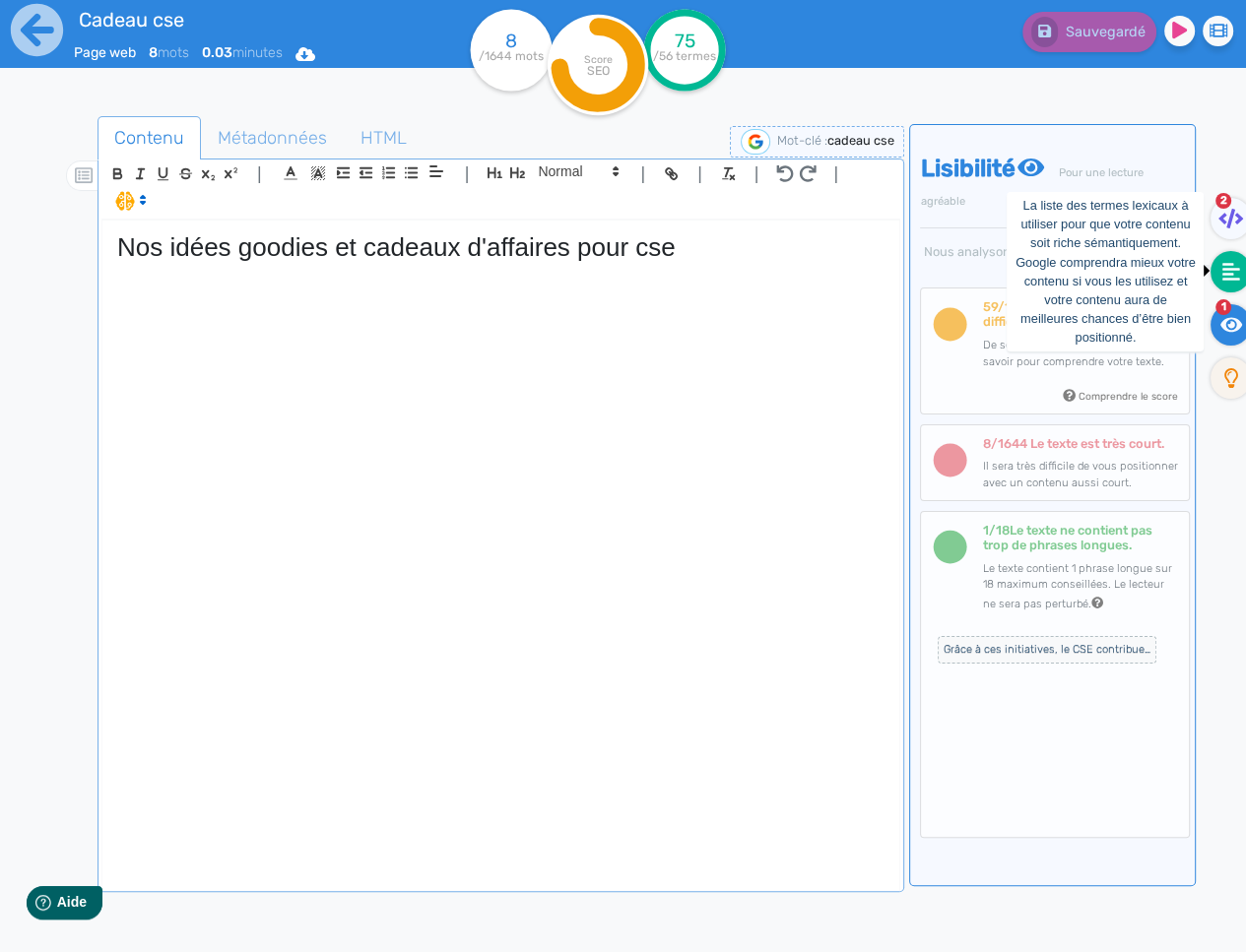 click 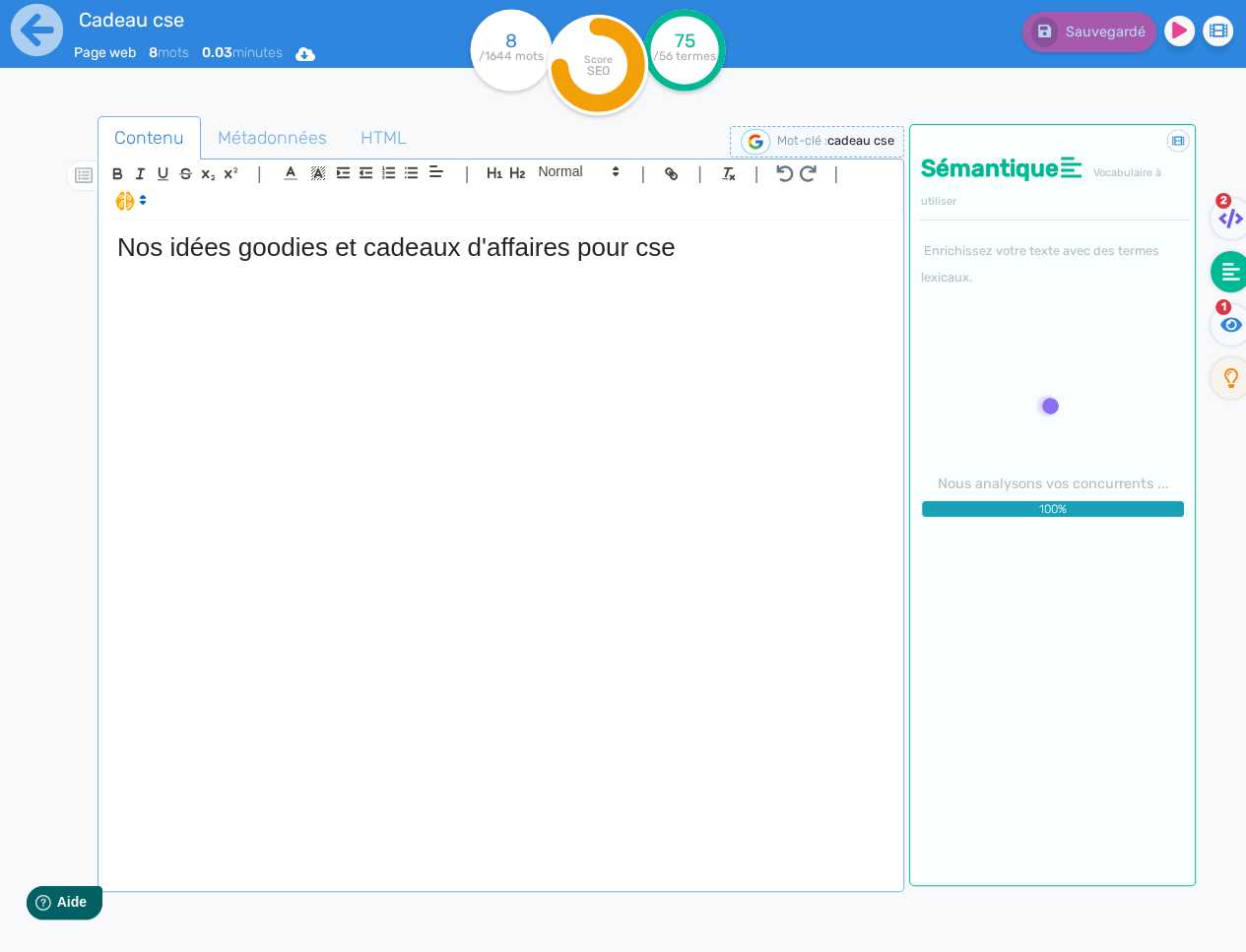 click on "Nos idées goodies et cadeaux d'affaires pour cse" 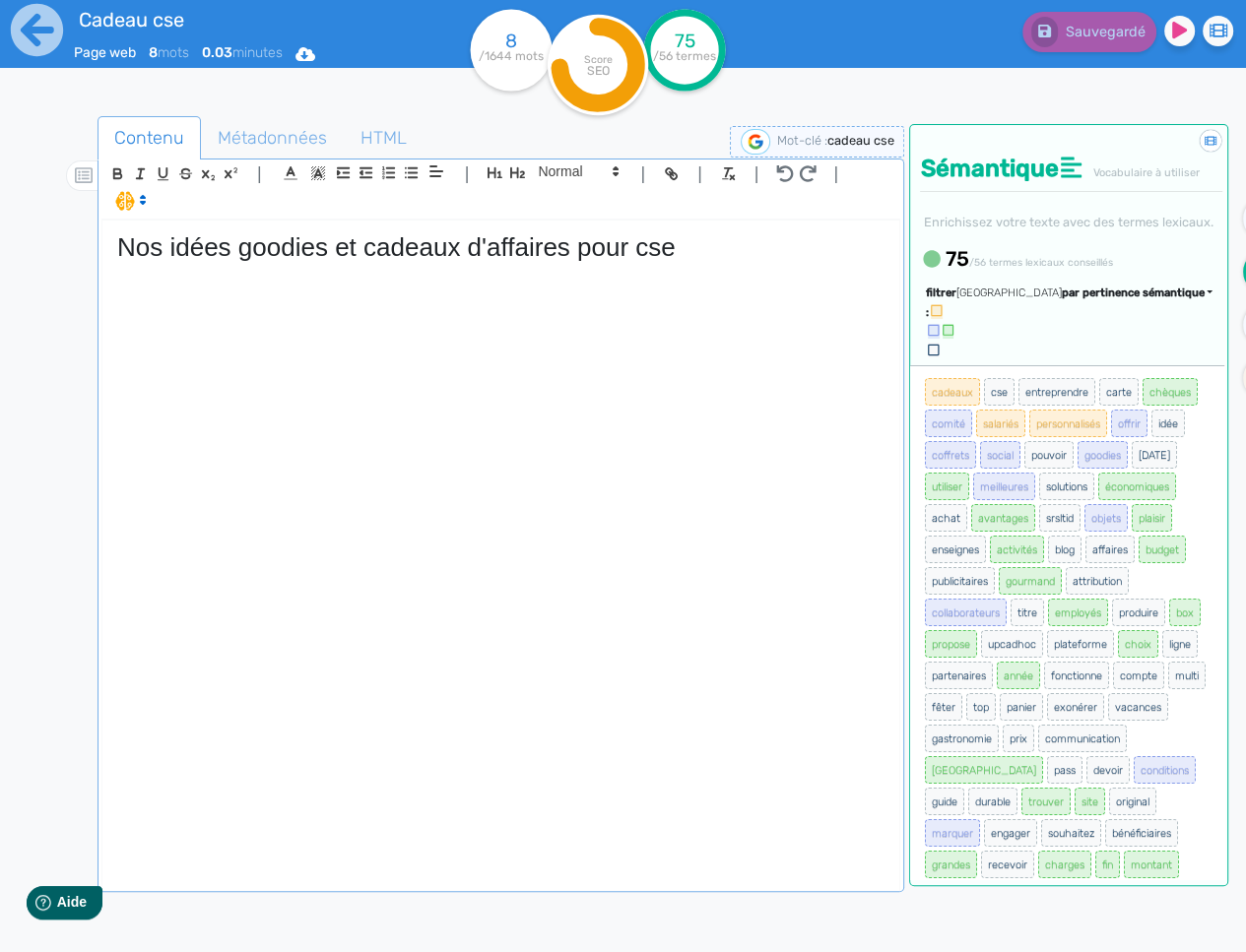 click on "par pertinence sémantique" at bounding box center (1132, 292) 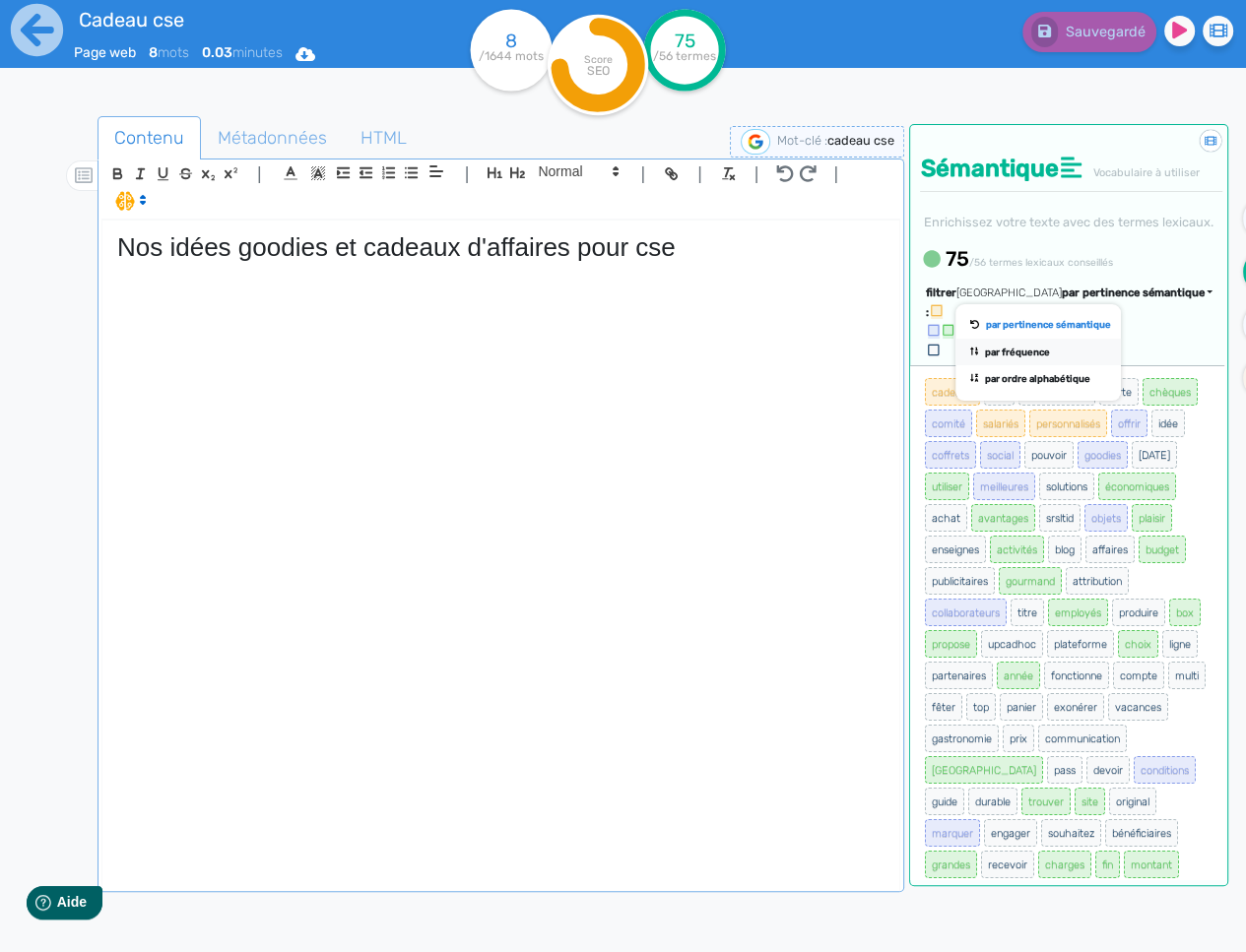 click on "par fréquence" 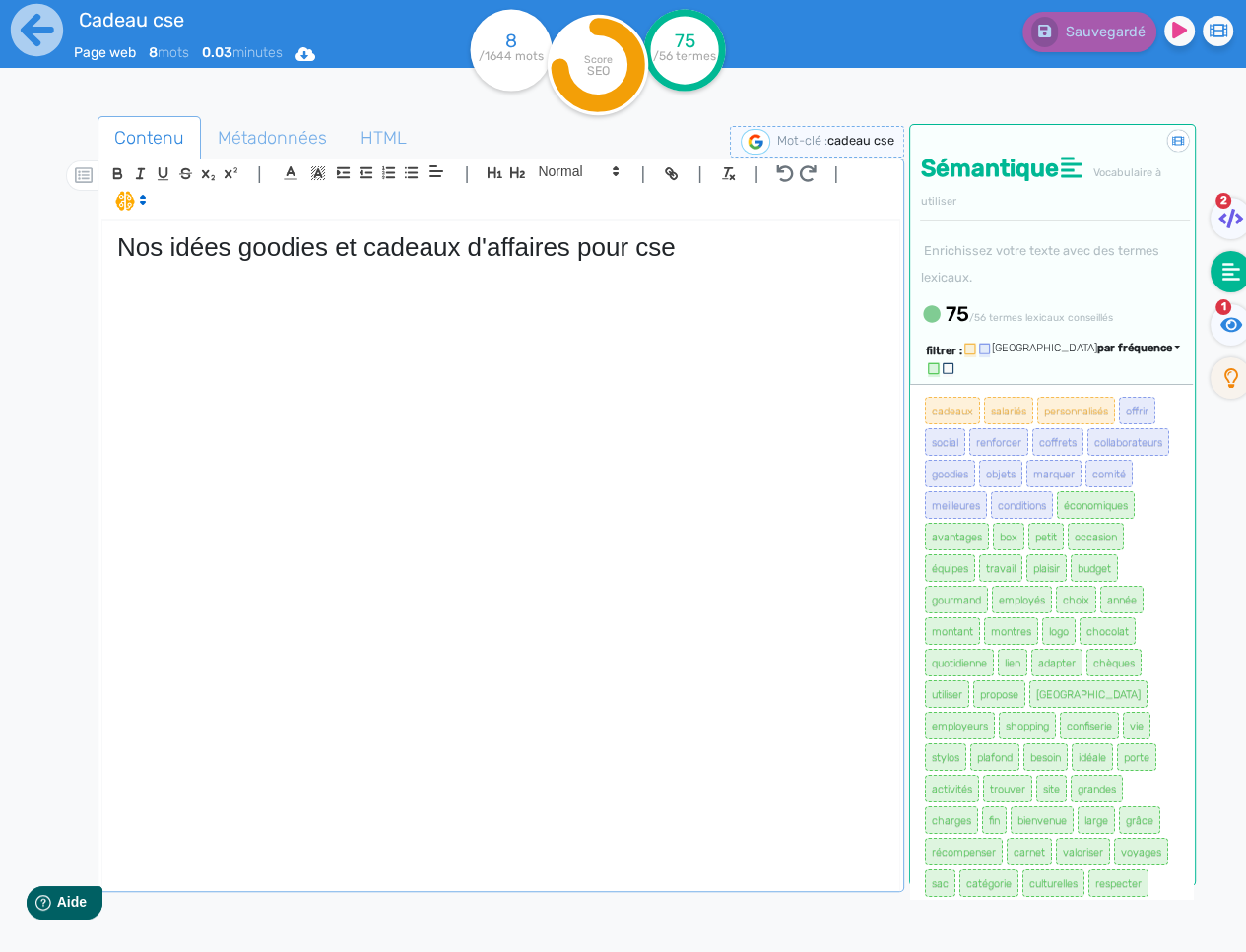 click on "Nos idées goodies et cadeaux d'affaires pour cse" 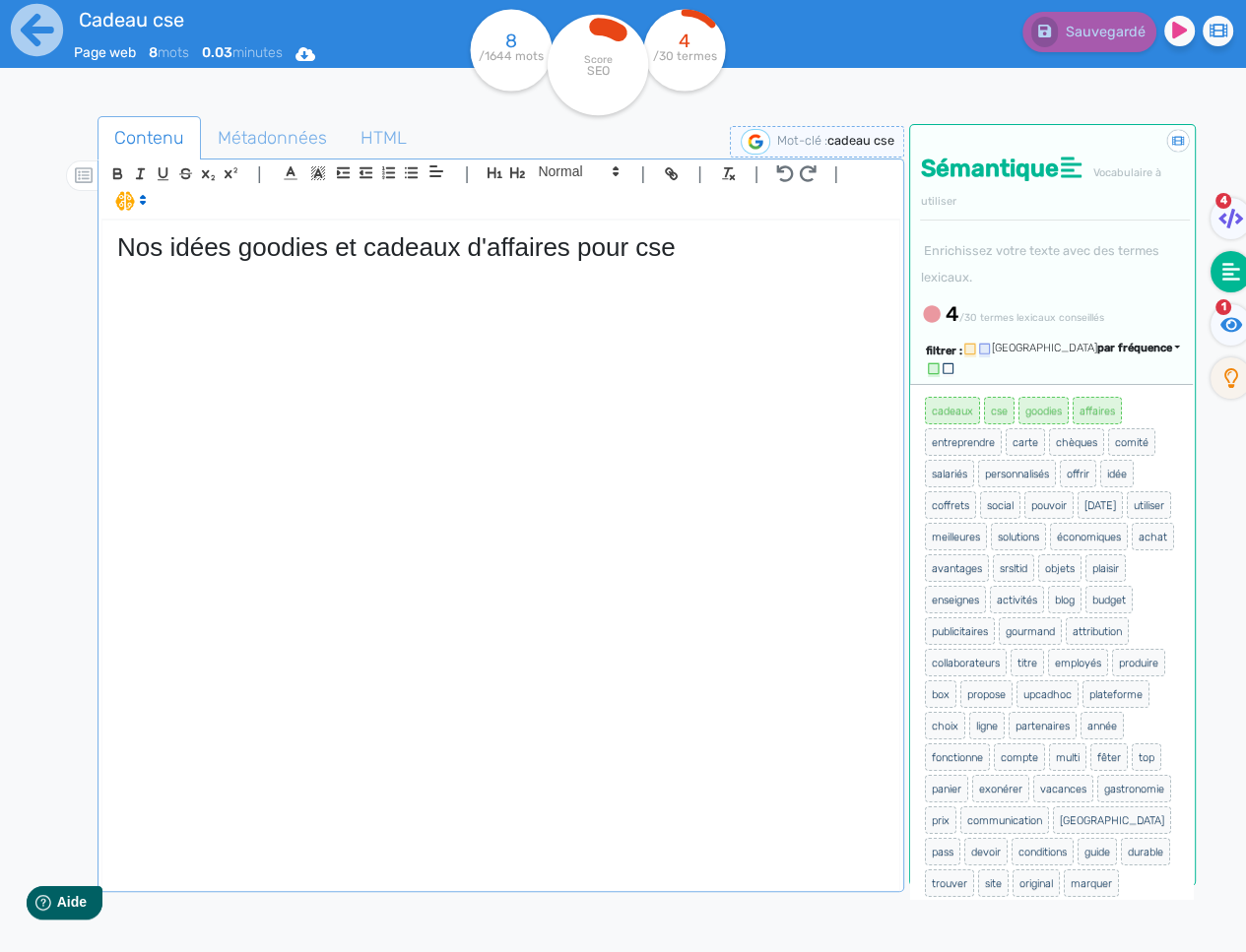 click on "Nos idées goodies et cadeaux d'affaires pour cse" 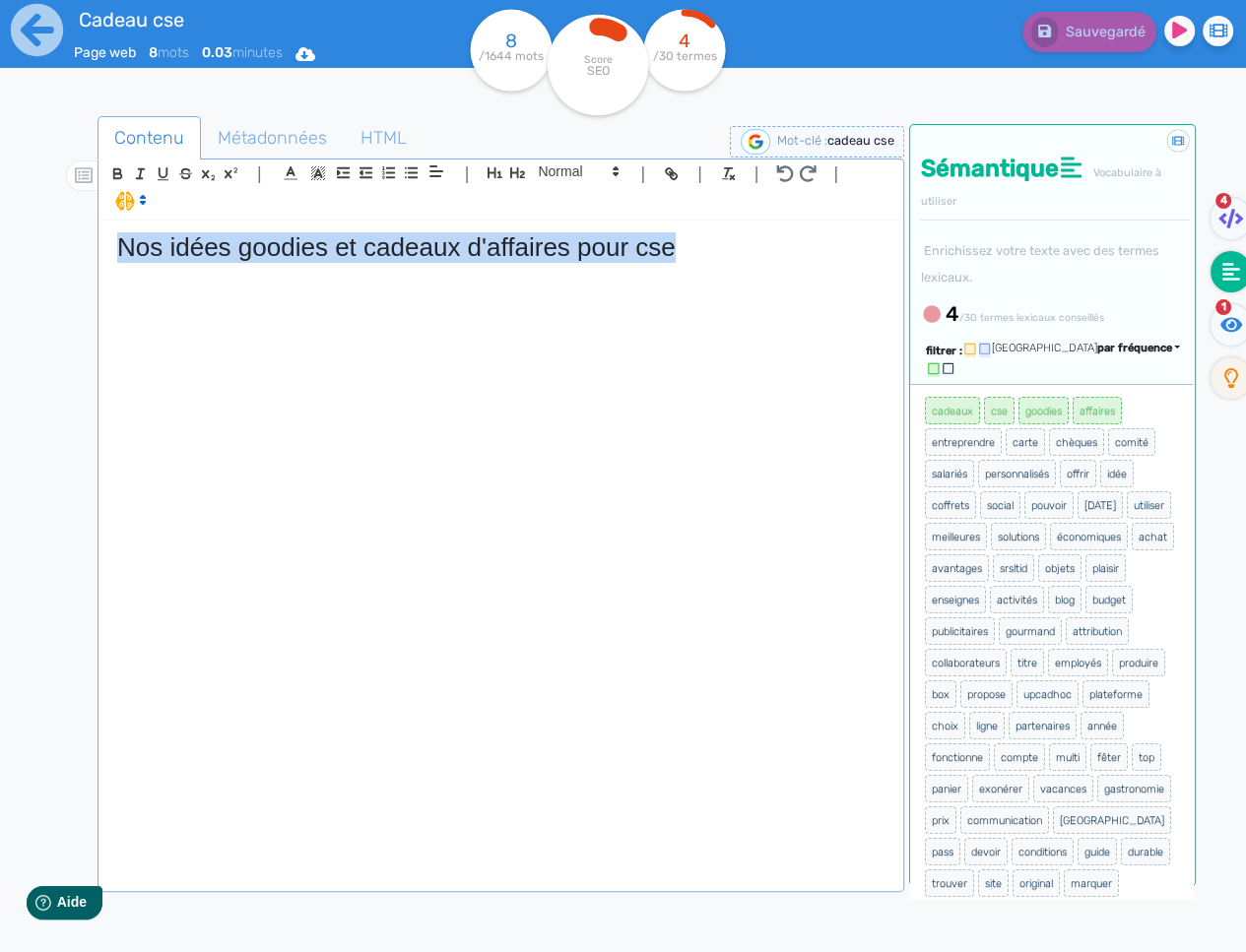 drag, startPoint x: 687, startPoint y: 243, endPoint x: 159, endPoint y: 224, distance: 528.3417 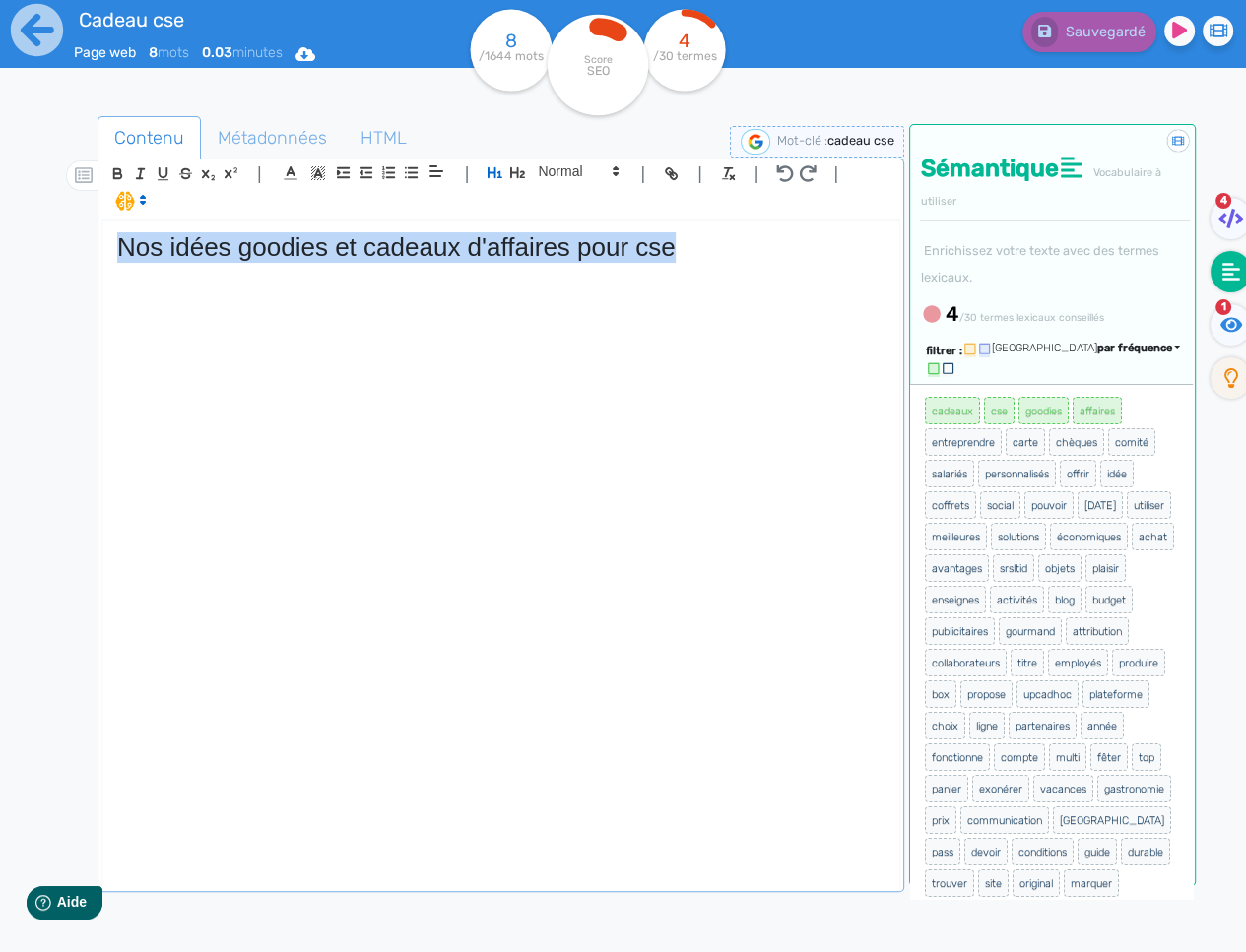 copy on "Nos idées goodies et cadeaux d'affaires pour cse" 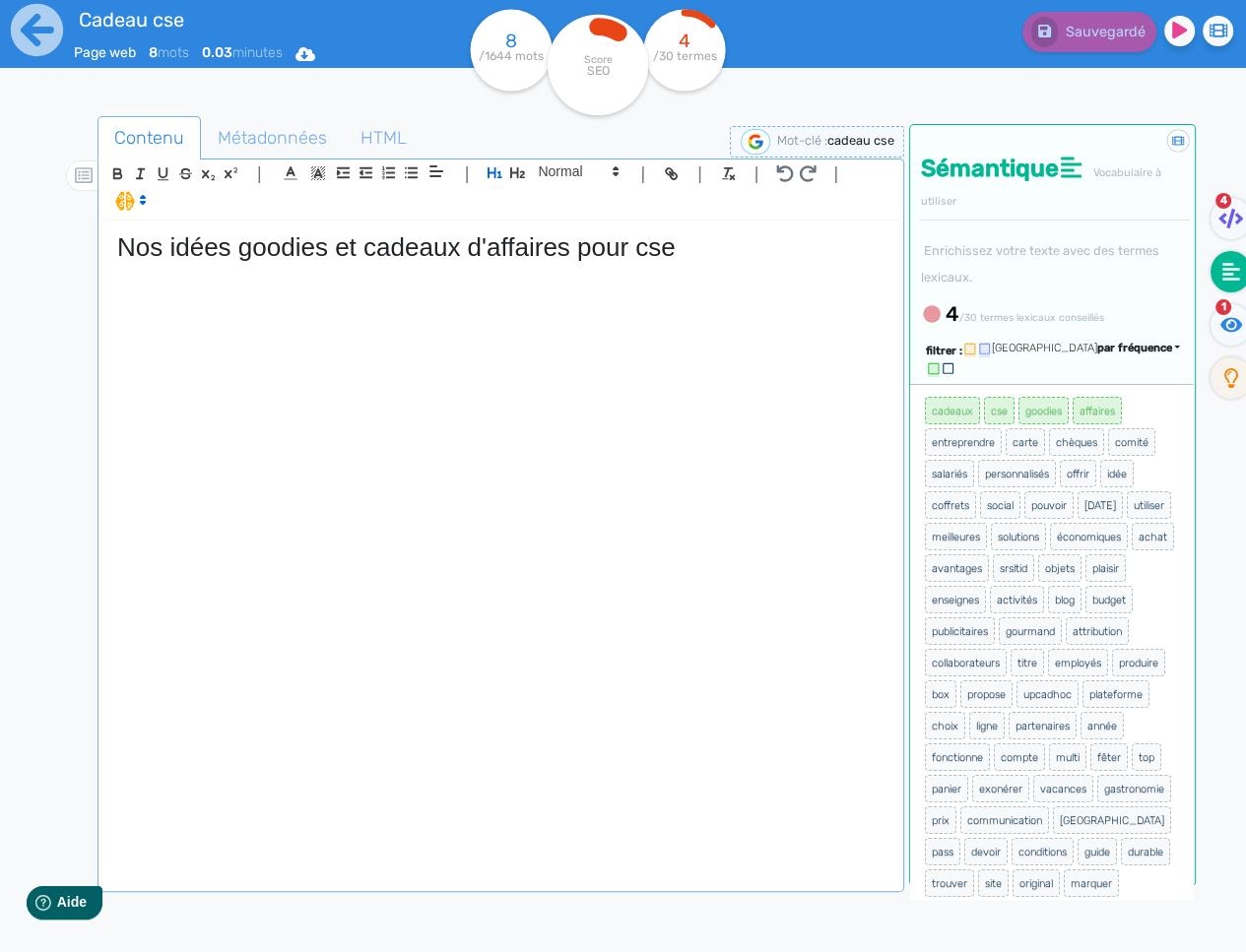 click on "Nos idées goodies et cadeaux d'affaires pour cse" 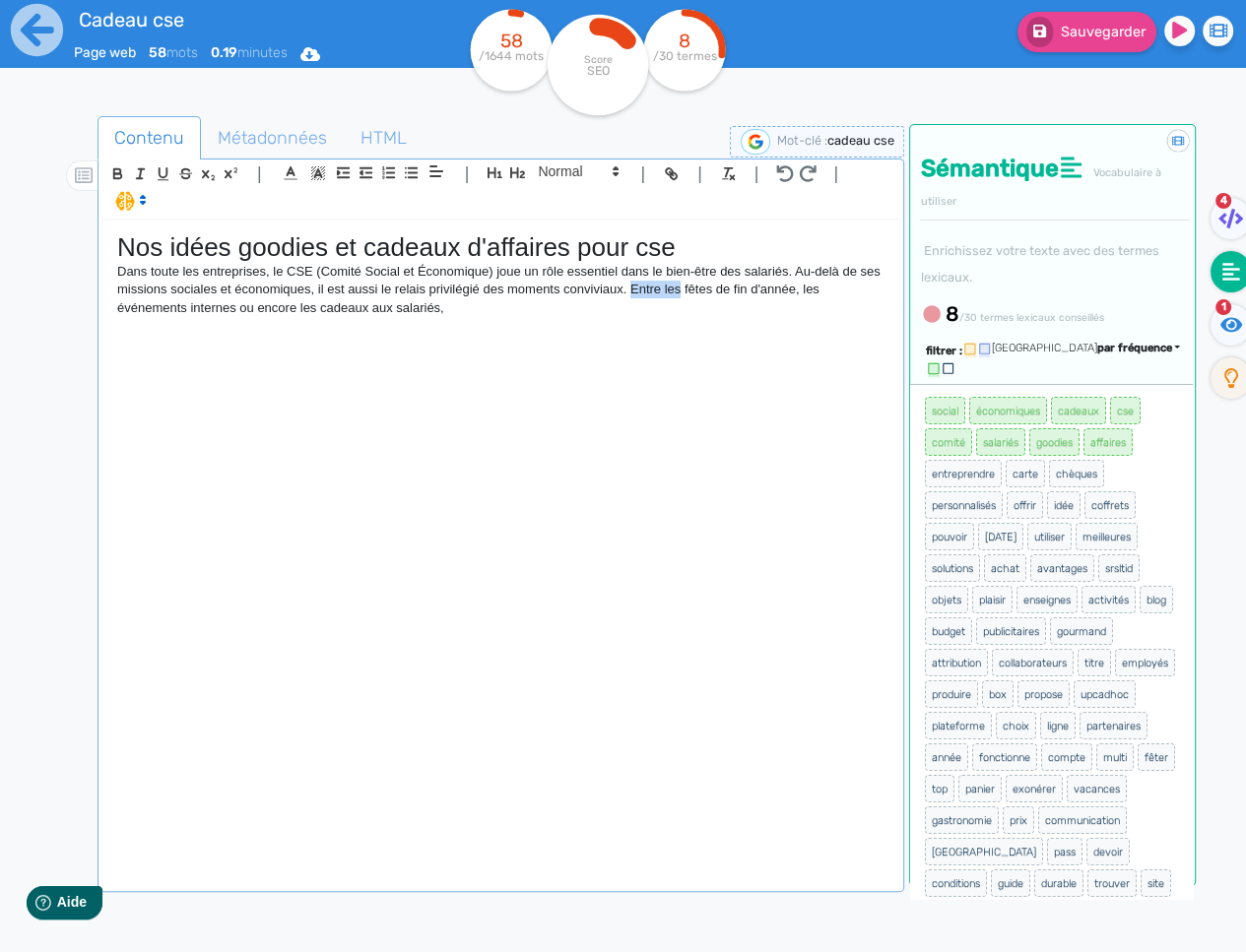 drag, startPoint x: 679, startPoint y: 287, endPoint x: 632, endPoint y: 290, distance: 47.095647 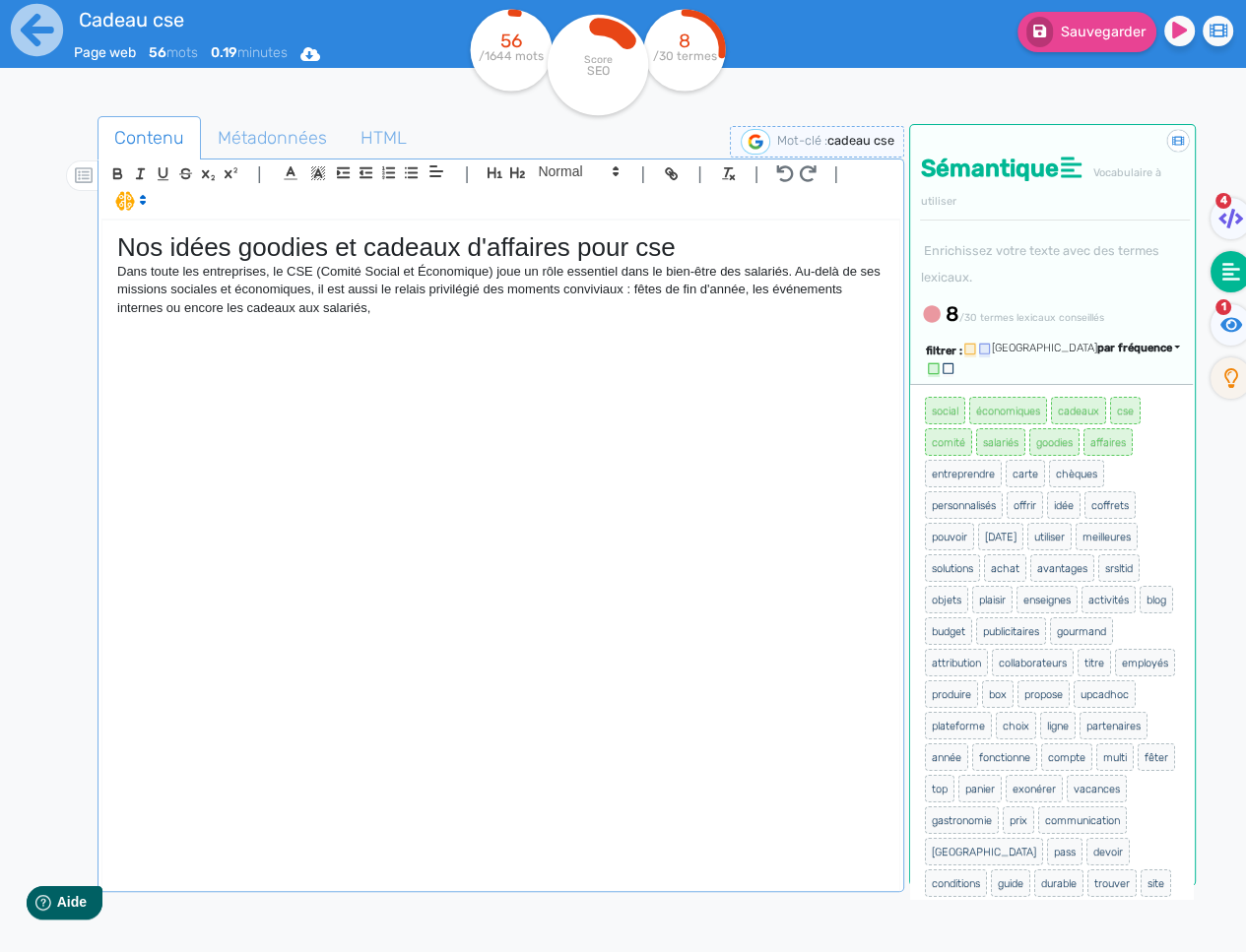 click on "Dans toute les entreprises, le CSE (Comité Social et Économique) joue un rôle essentiel dans le bien-être des salariés. Au-delà de ses missions sociales et économiques, il est aussi le relais privilégié des moments conviviaux : fêtes de fin d'année, les événements internes ou encore les cadeaux aux salariés," 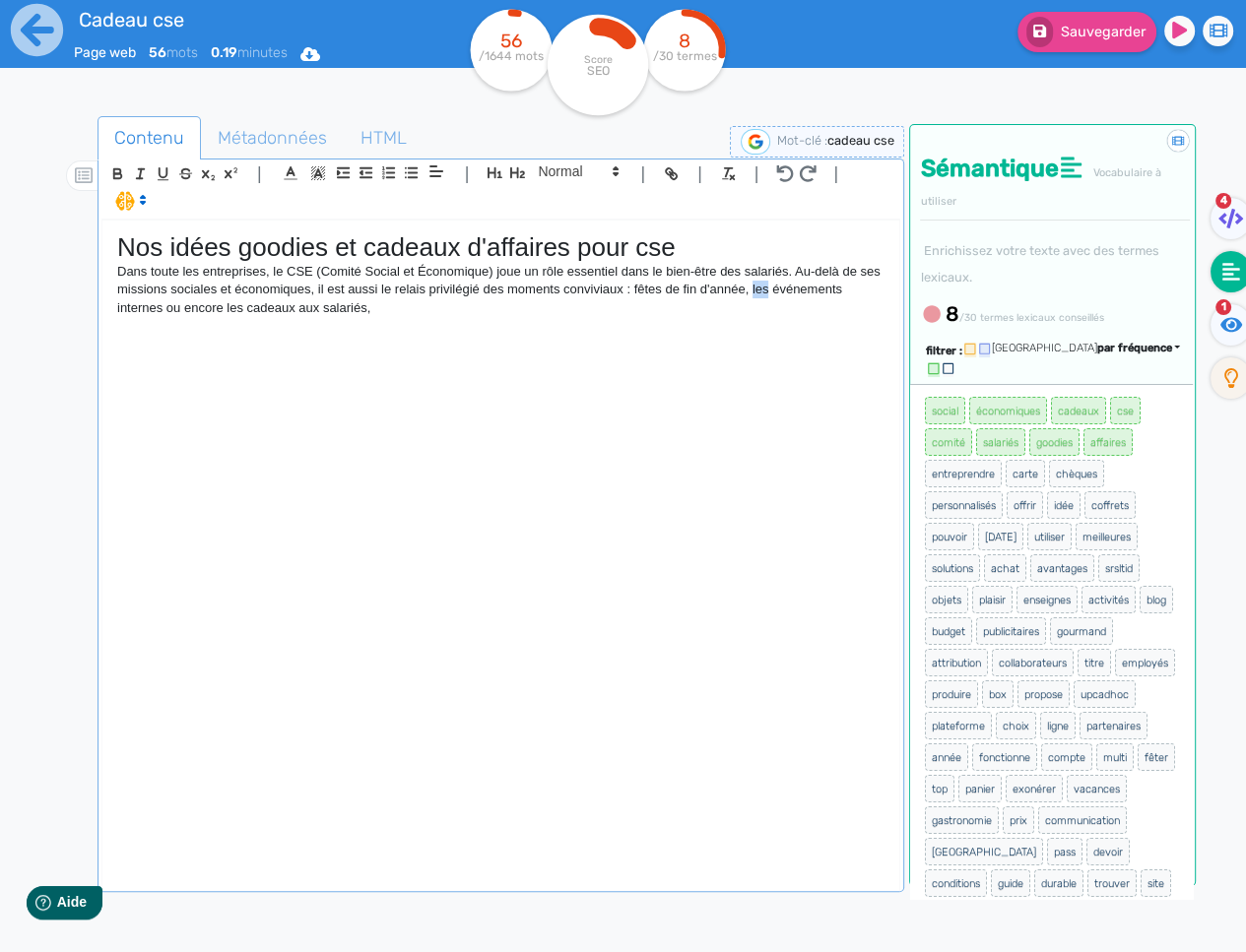 click on "Dans toute les entreprises, le CSE (Comité Social et Économique) joue un rôle essentiel dans le bien-être des salariés. Au-delà de ses missions sociales et économiques, il est aussi le relais privilégié des moments conviviaux : fêtes de fin d'année, les événements internes ou encore les cadeaux aux salariés," 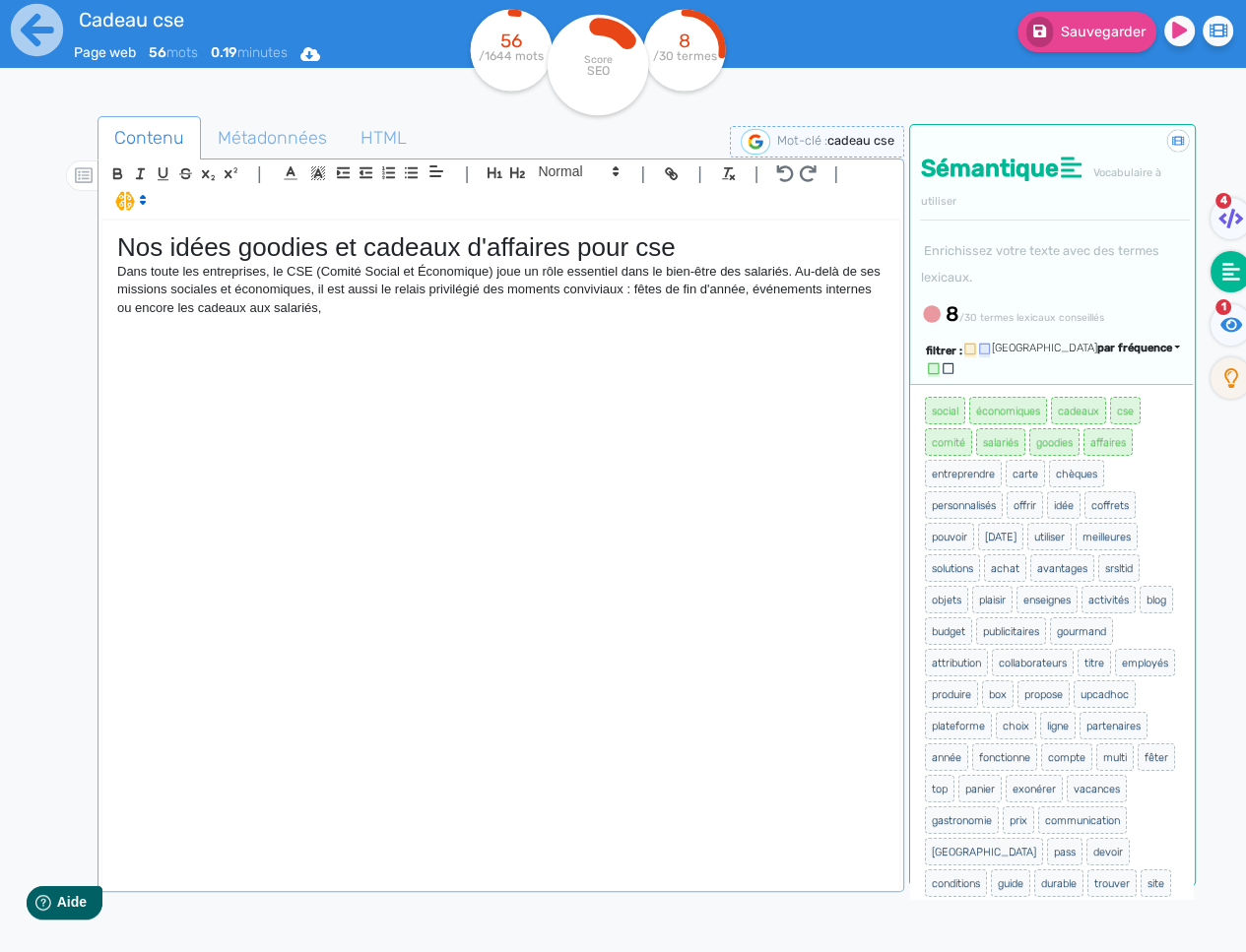 click on "Dans toute les entreprises, le CSE (Comité Social et Économique) joue un rôle essentiel dans le bien-être des salariés. Au-delà de ses missions sociales et économiques, il est aussi le relais privilégié des moments conviviaux : fêtes de fin d'année, événements internes ou encore les cadeaux aux salariés," 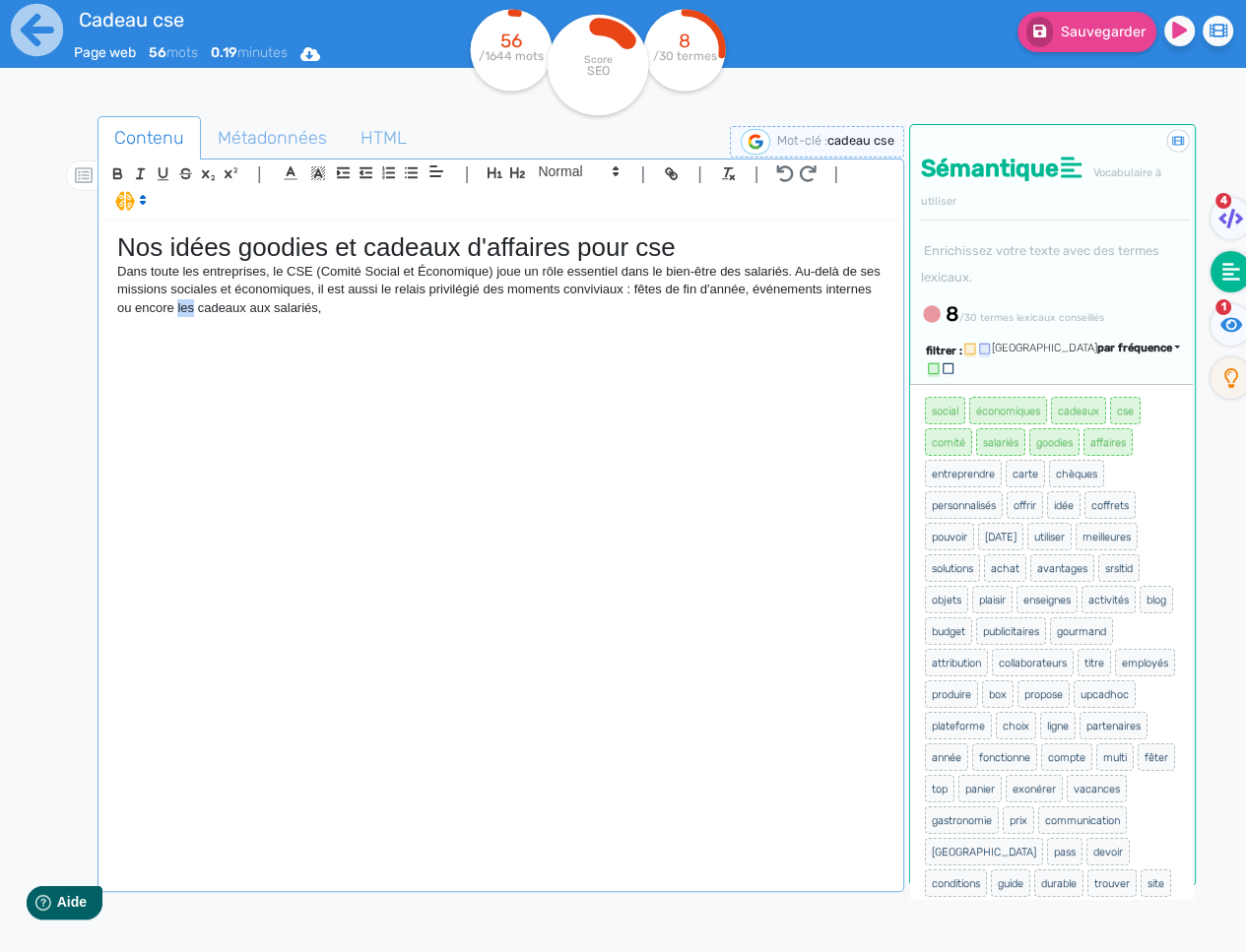 click on "Dans toute les entreprises, le CSE (Comité Social et Économique) joue un rôle essentiel dans le bien-être des salariés. Au-delà de ses missions sociales et économiques, il est aussi le relais privilégié des moments conviviaux : fêtes de fin d'année, événements internes ou encore les cadeaux aux salariés," 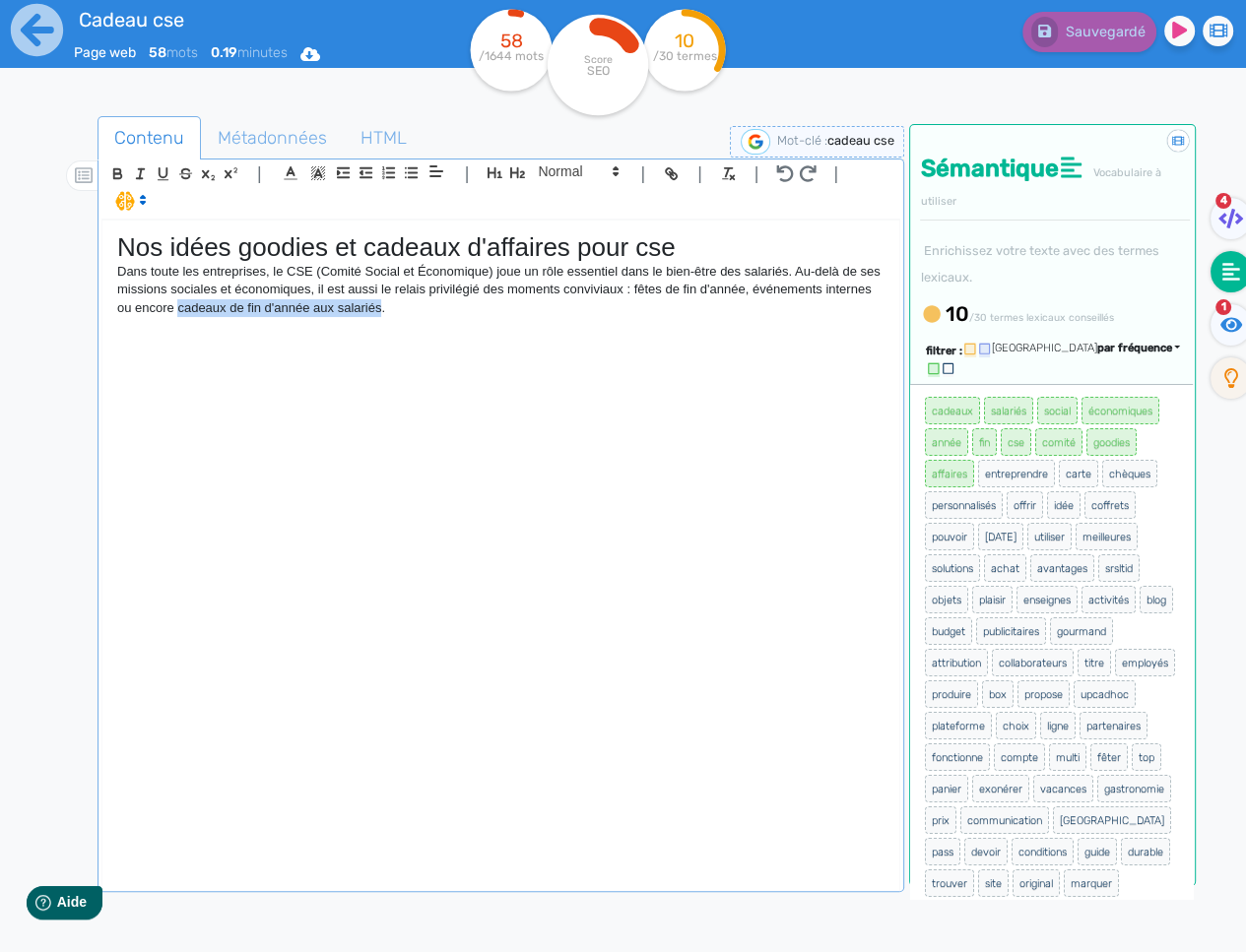 drag, startPoint x: 383, startPoint y: 309, endPoint x: 180, endPoint y: 308, distance: 203.00246 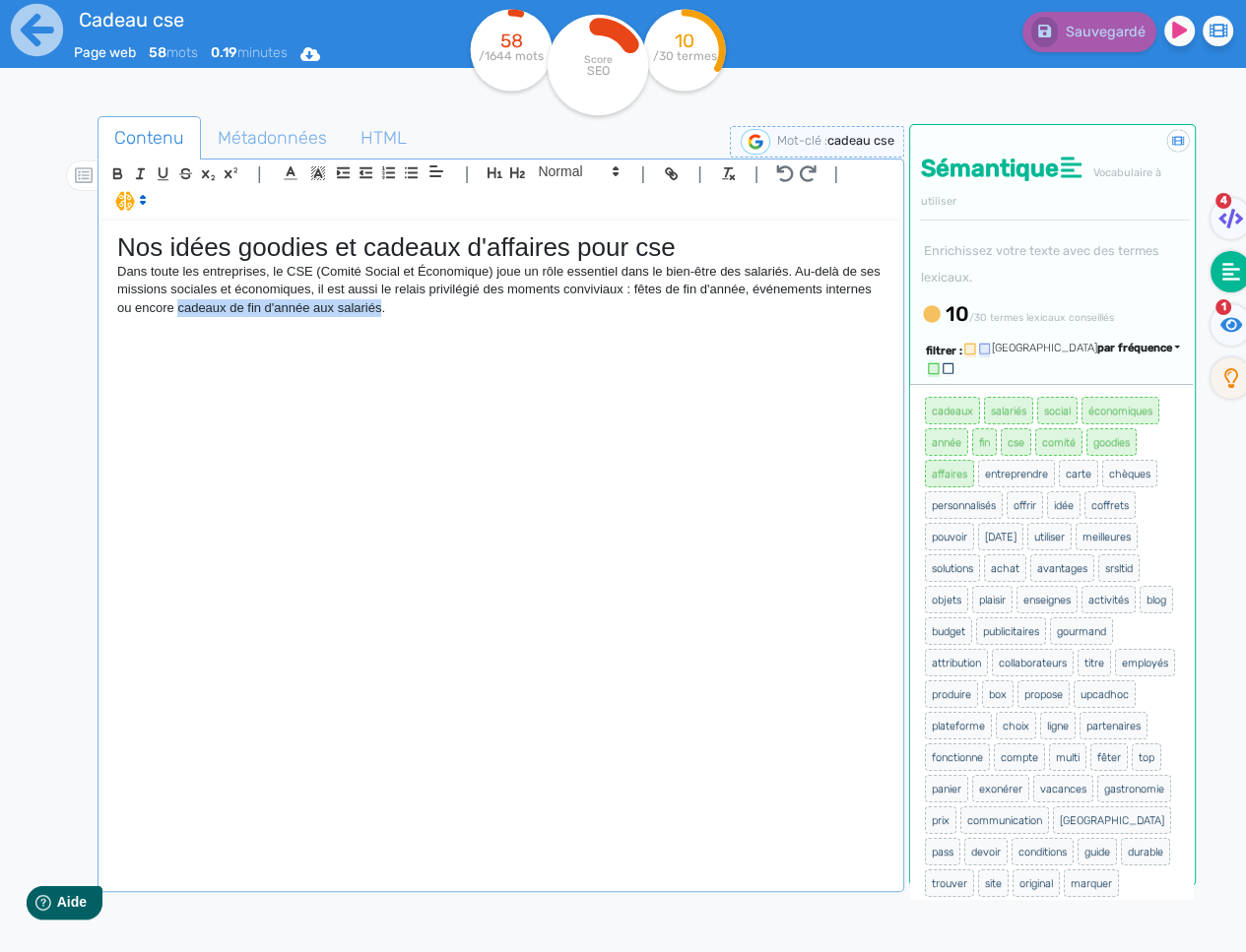 click on "Dans toute les entreprises, le CSE (Comité Social et Économique) joue un rôle essentiel dans le bien-être des salariés. Au-delà de ses missions sociales et économiques, il est aussi le relais privilégié des moments conviviaux : fêtes de fin d'année, événements internes ou encore cadeaux de fin d'année aux salariés." 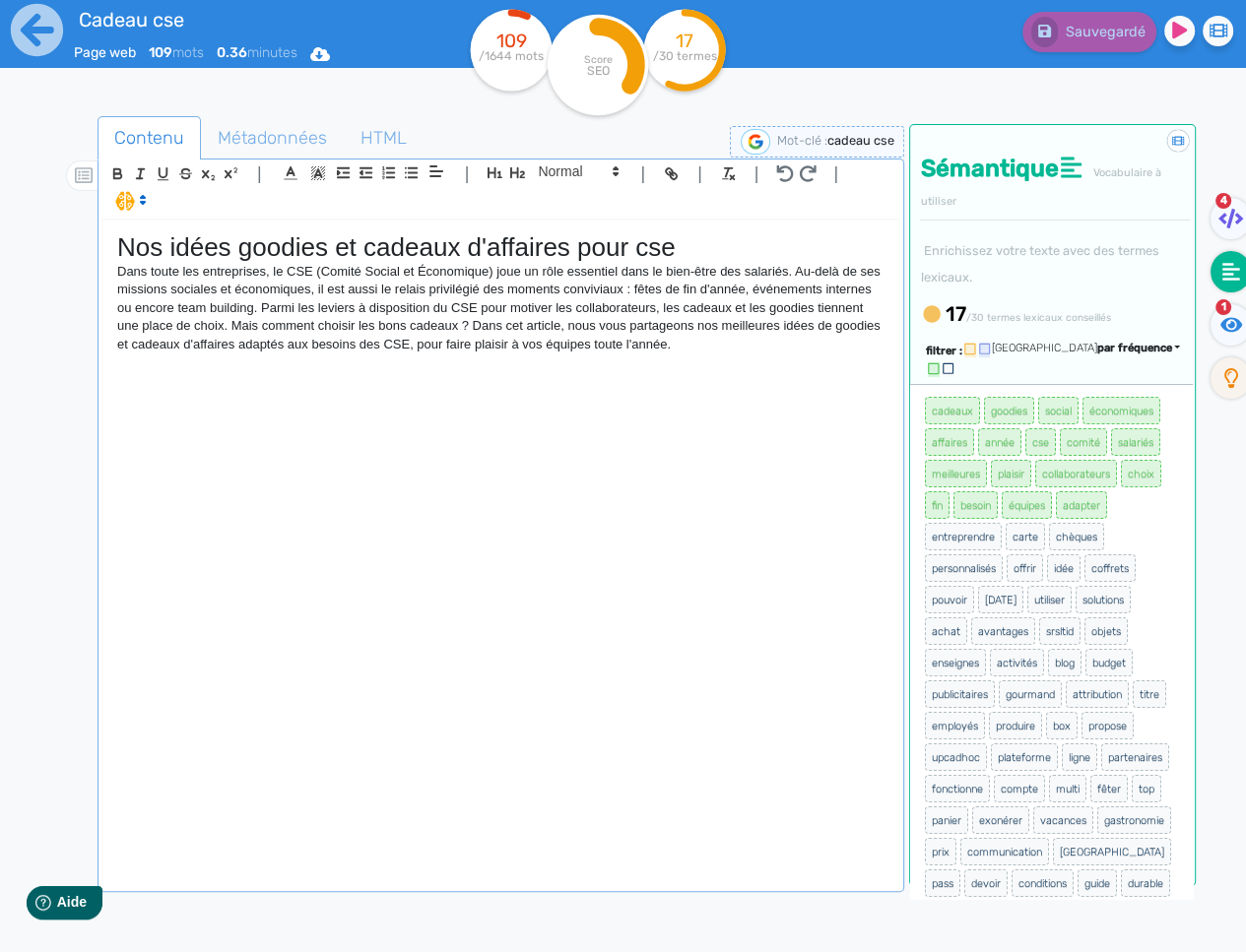 click 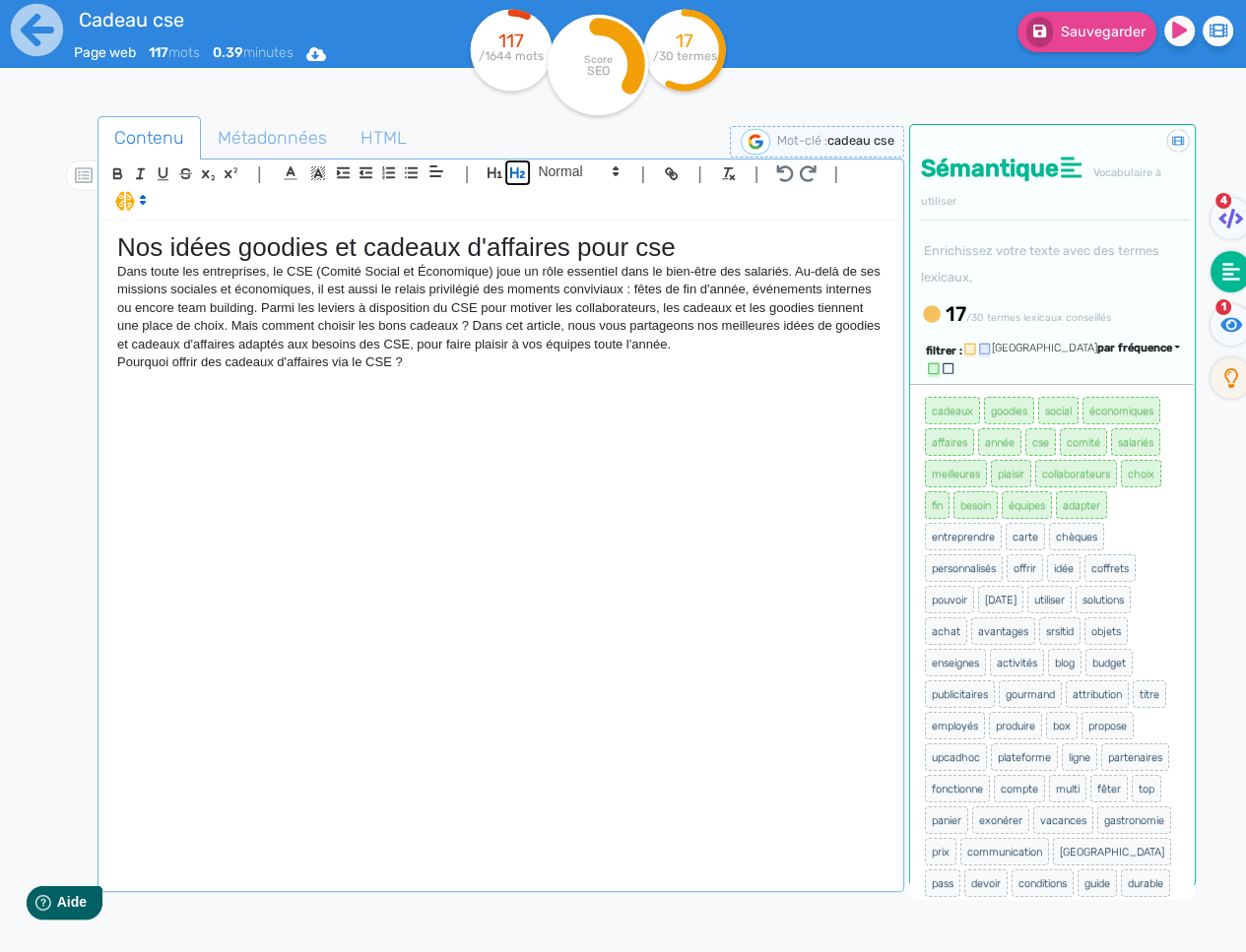 drag, startPoint x: 515, startPoint y: 172, endPoint x: 520, endPoint y: 229, distance: 57.21888 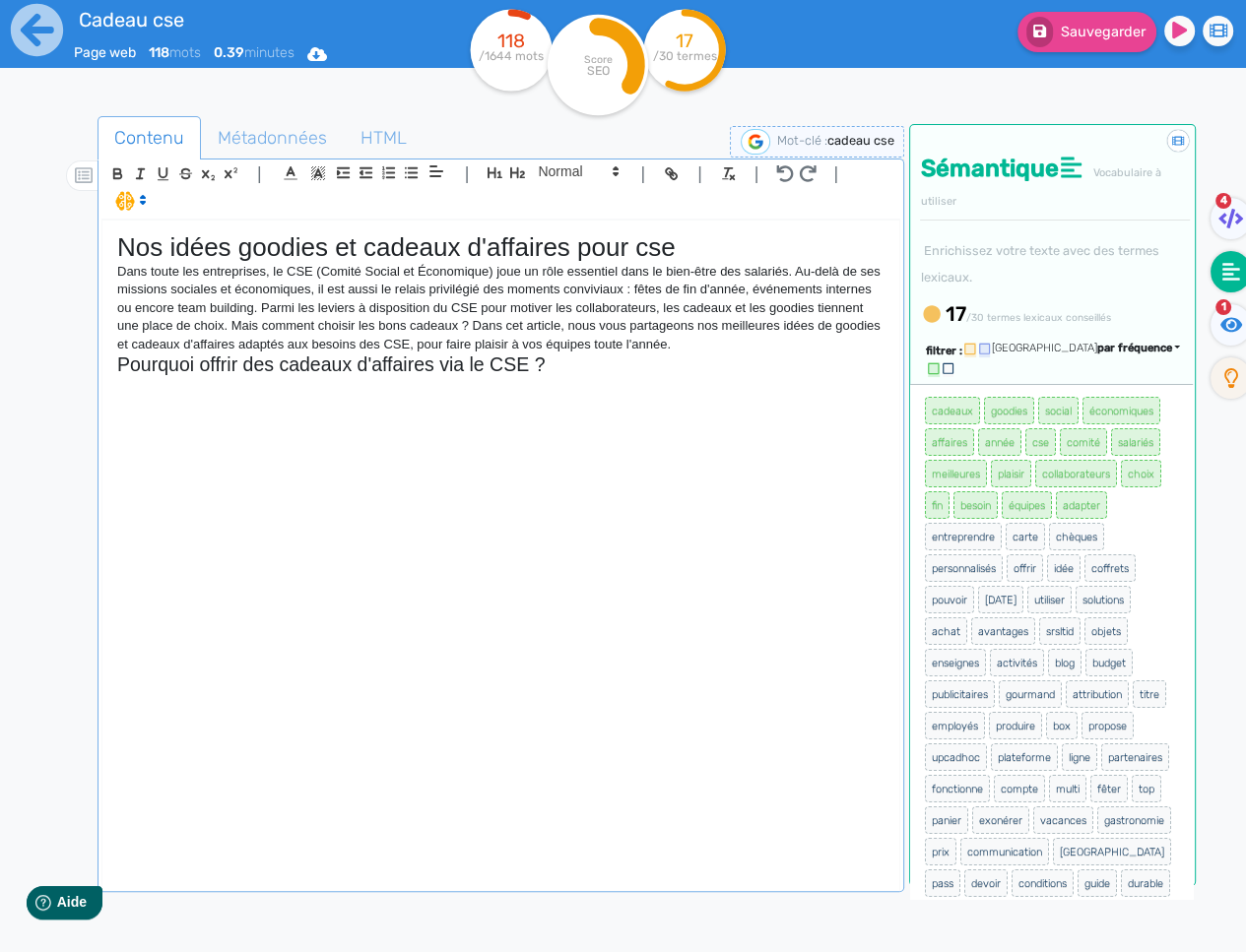 click on "Nos idées goodies et cadeaux d'affaires pour cse Dans toute les entreprises, le CSE (Comité Social et Économique) joue un rôle essentiel dans le bien-être des salariés. Au-delà de ses missions sociales et économiques, il est aussi le relais privilégié des moments conviviaux : fêtes de fin d'année, événements internes ou encore team building. Parmi les leviers à disposition du CSE pour motiver les collaborateurs, les cadeaux et les goodies tiennent une place de choix. Mais comment choisir les bons cadeaux ? Dans cet article, nous vous partageons nos meilleures idées de goodies et cadeaux d'affaires adaptés aux besoins des CSE, pour faire plaisir à vos équipes toute l'année. Pourquoi offrir des cadeaux d'affaires via le CSE ?" 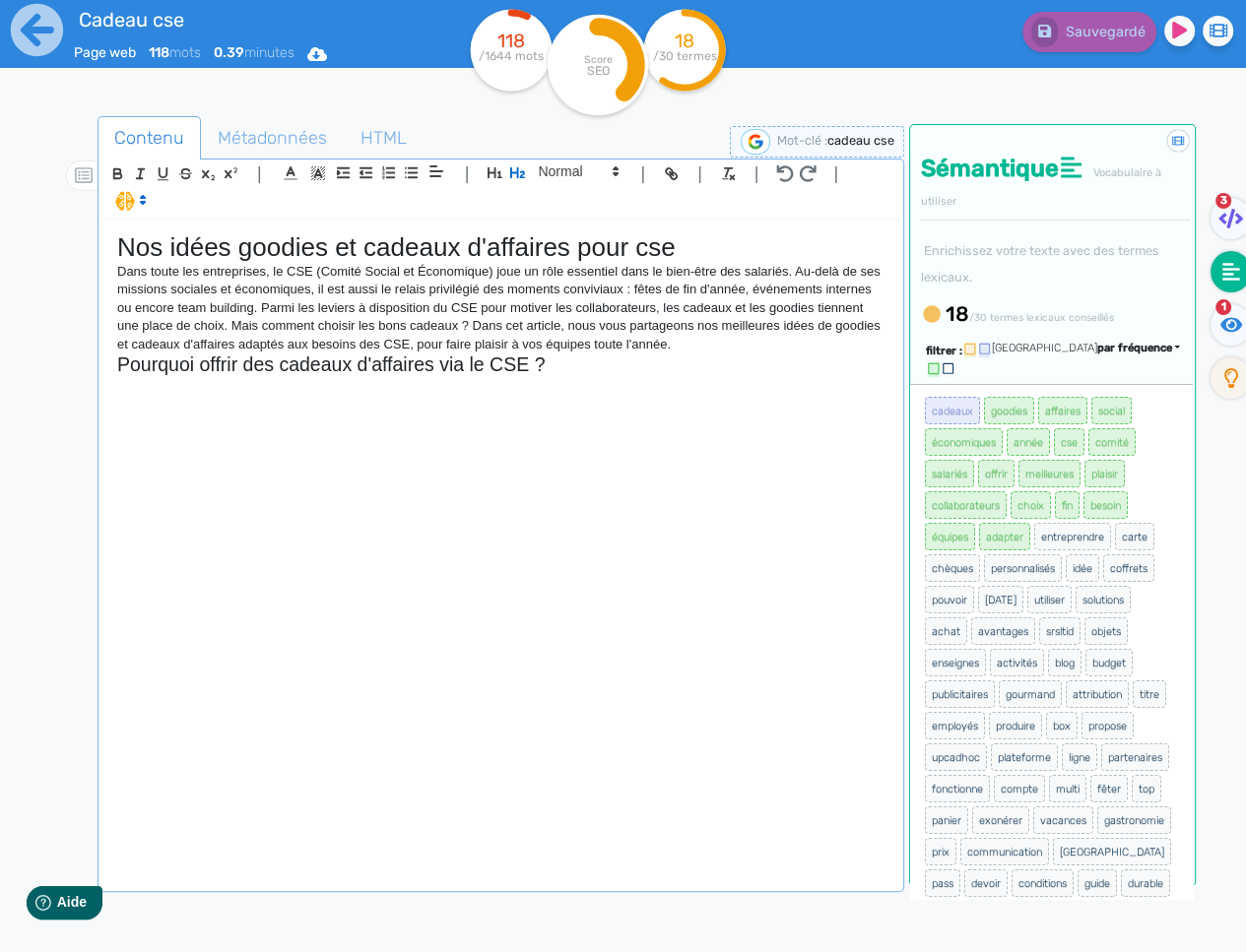 click on "Nos idées goodies et cadeaux d'affaires pour cse Dans toute les entreprises, le CSE (Comité Social et Économique) joue un rôle essentiel dans le bien-être des salariés. Au-delà de ses missions sociales et économiques, il est aussi le relais privilégié des moments conviviaux : fêtes de fin d'année, événements internes ou encore team building. Parmi les leviers à disposition du CSE pour motiver les collaborateurs, les cadeaux et les goodies tiennent une place de choix. Mais comment choisir les bons cadeaux ? Dans cet article, nous vous partageons nos meilleures idées de goodies et cadeaux d'affaires adaptés aux besoins des CSE, pour faire plaisir à vos équipes toute l'année. Pourquoi offrir des cadeaux d'affaires via le CSE ?" 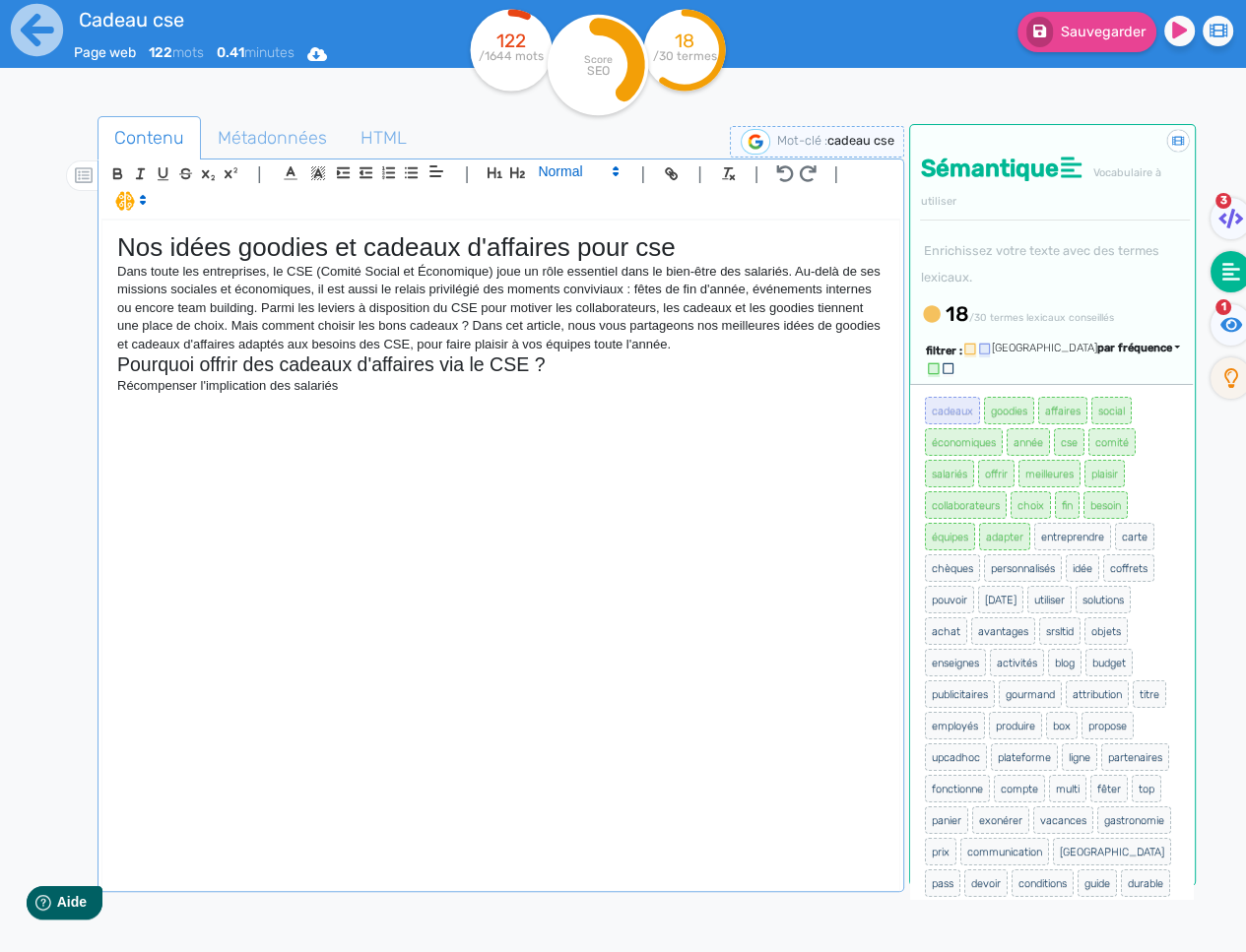 click 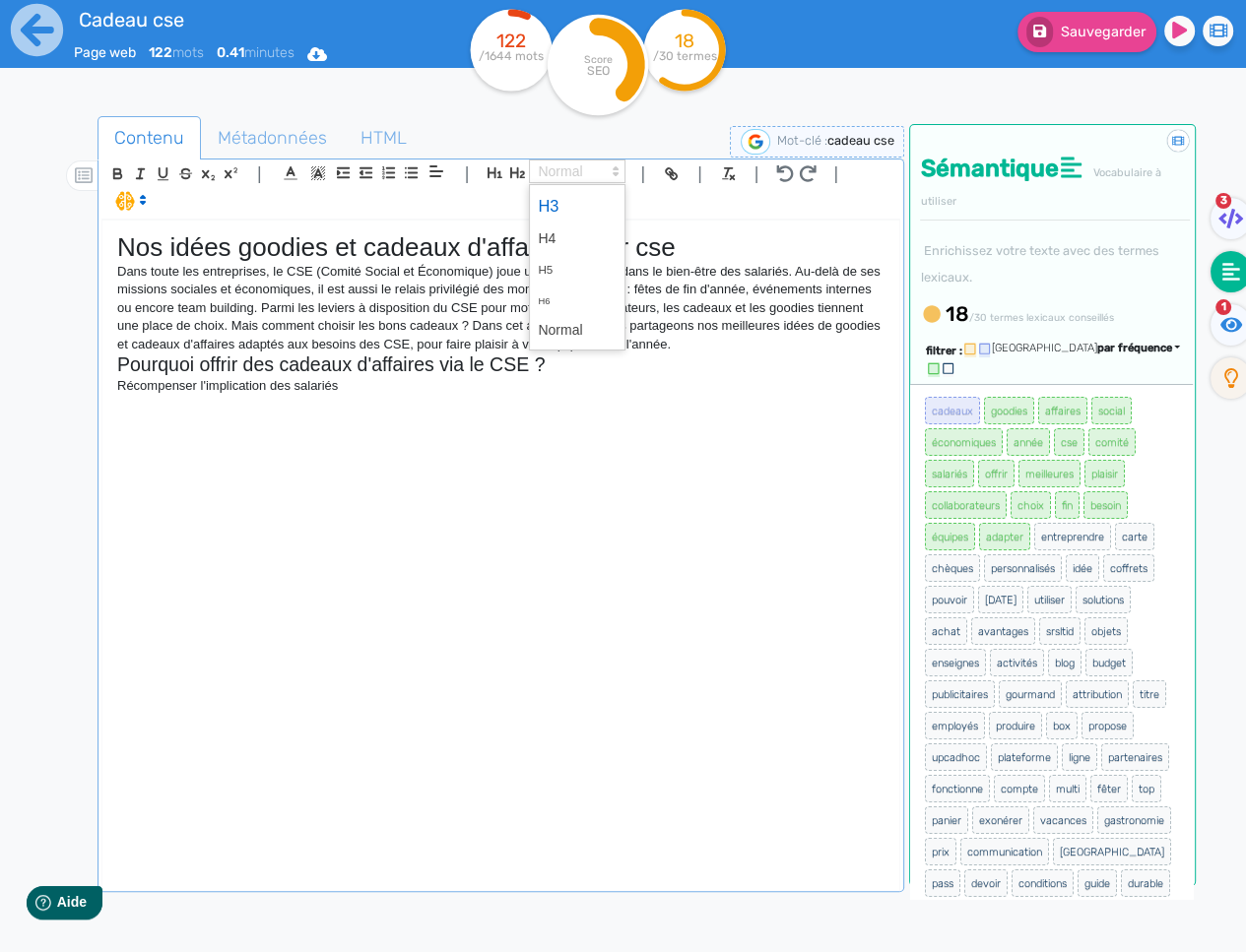 click at bounding box center [577, 206] 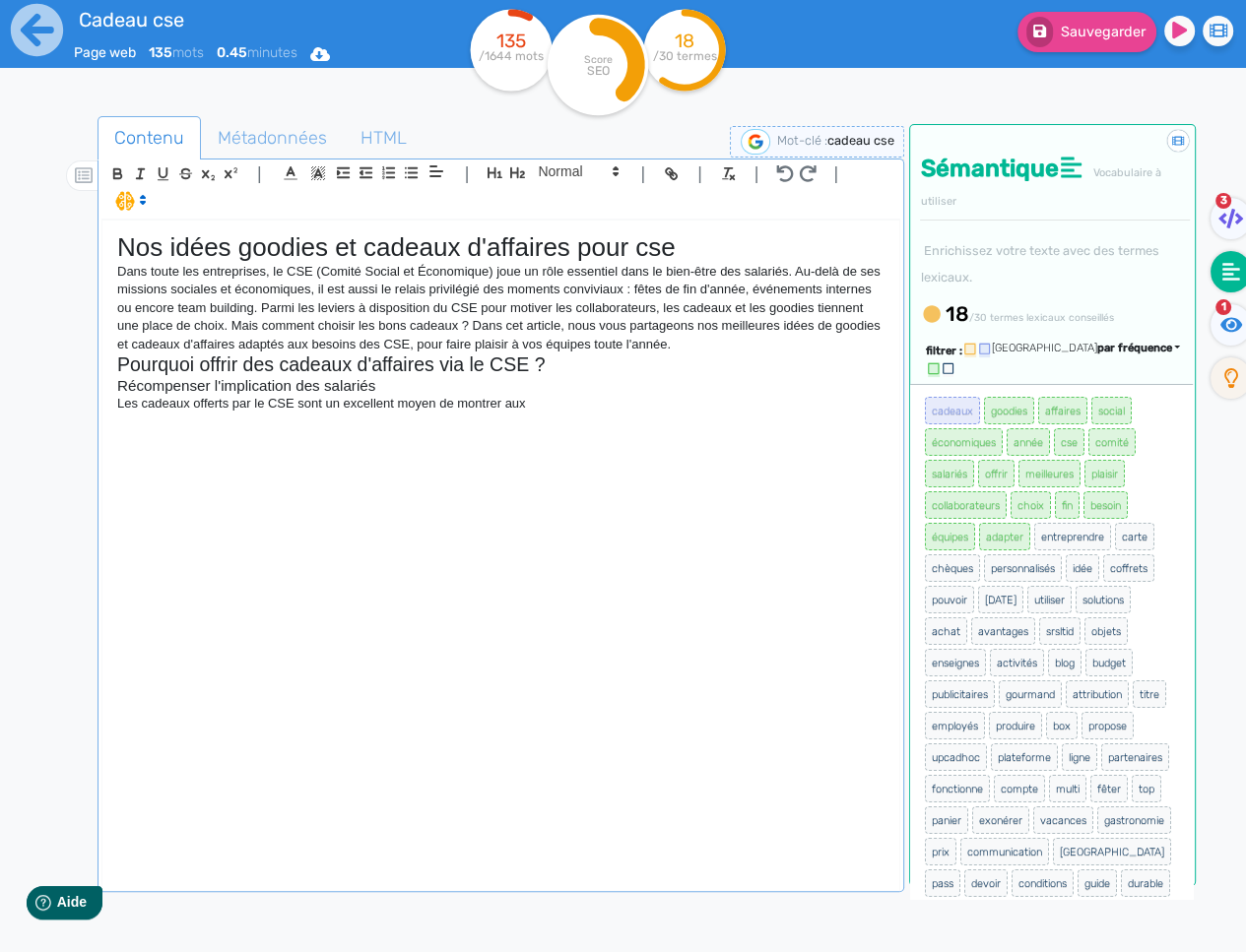 click on "Les cadeaux offerts par le CSE sont un excellent moyen de montrer aux" 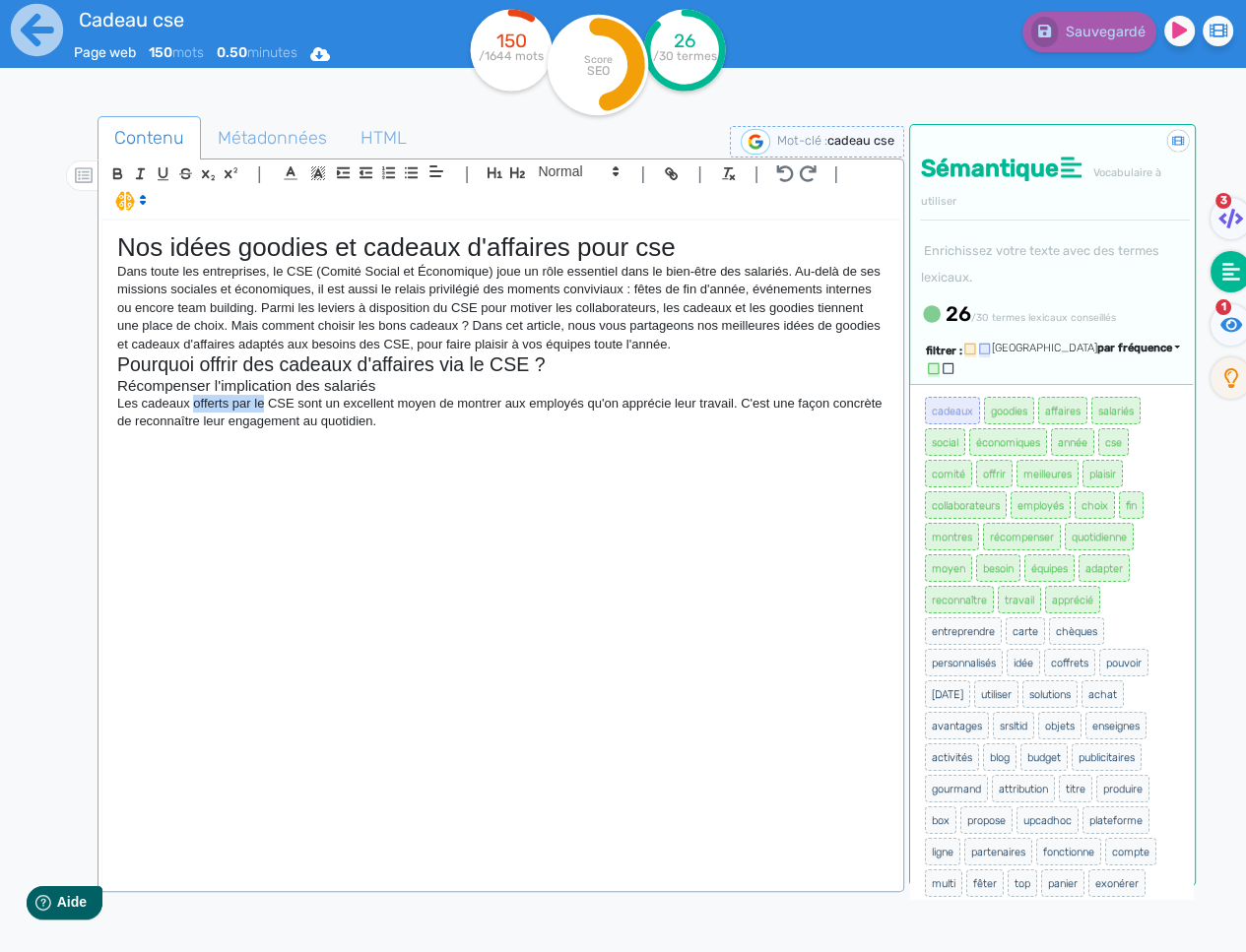 drag, startPoint x: 267, startPoint y: 405, endPoint x: 194, endPoint y: 399, distance: 73.24616 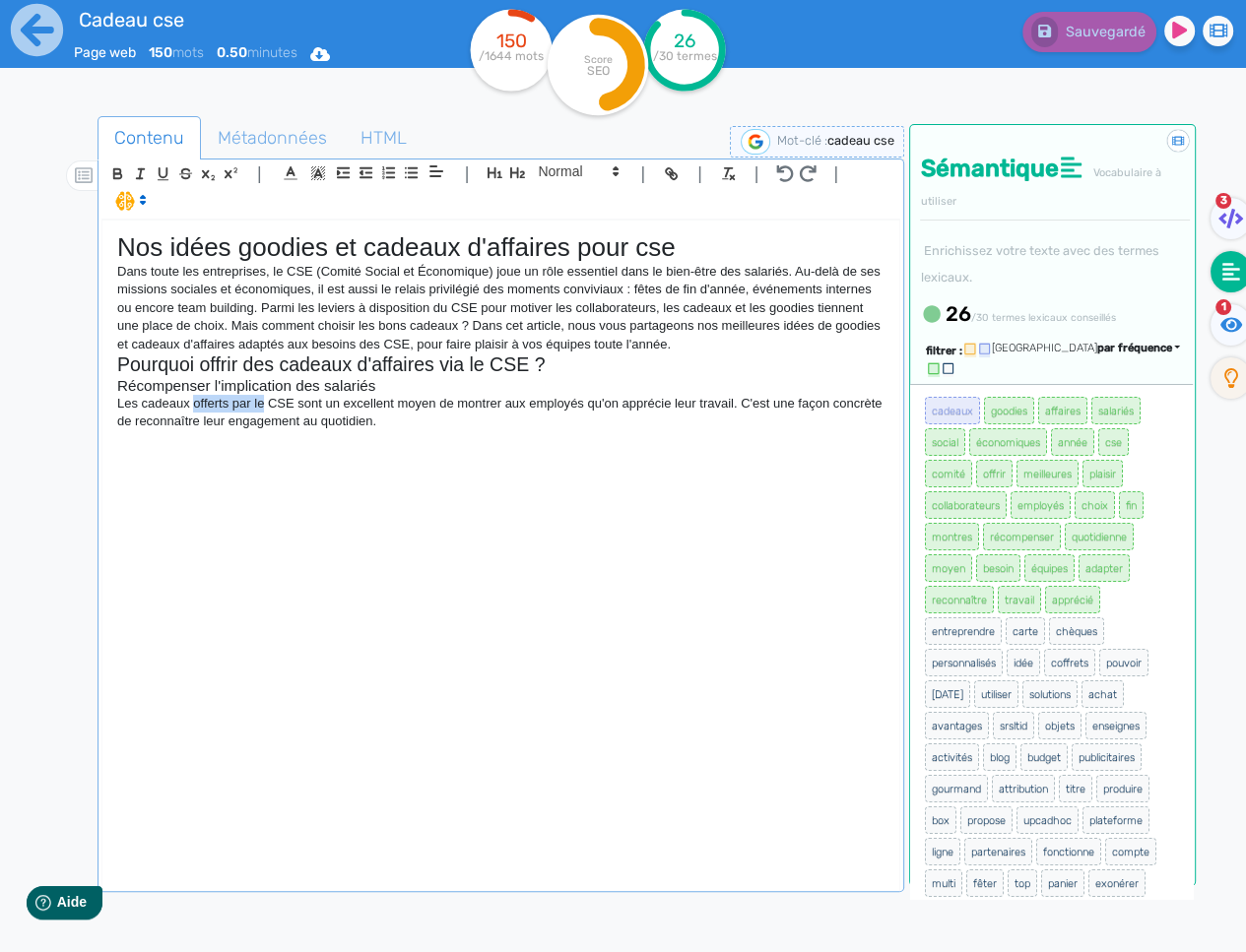 click on "Les cadeaux offerts par le CSE sont un excellent moyen de montrer aux employés qu'on apprécie leur travail. C'est une façon concrète de reconnaître leur engagement au quotidien." 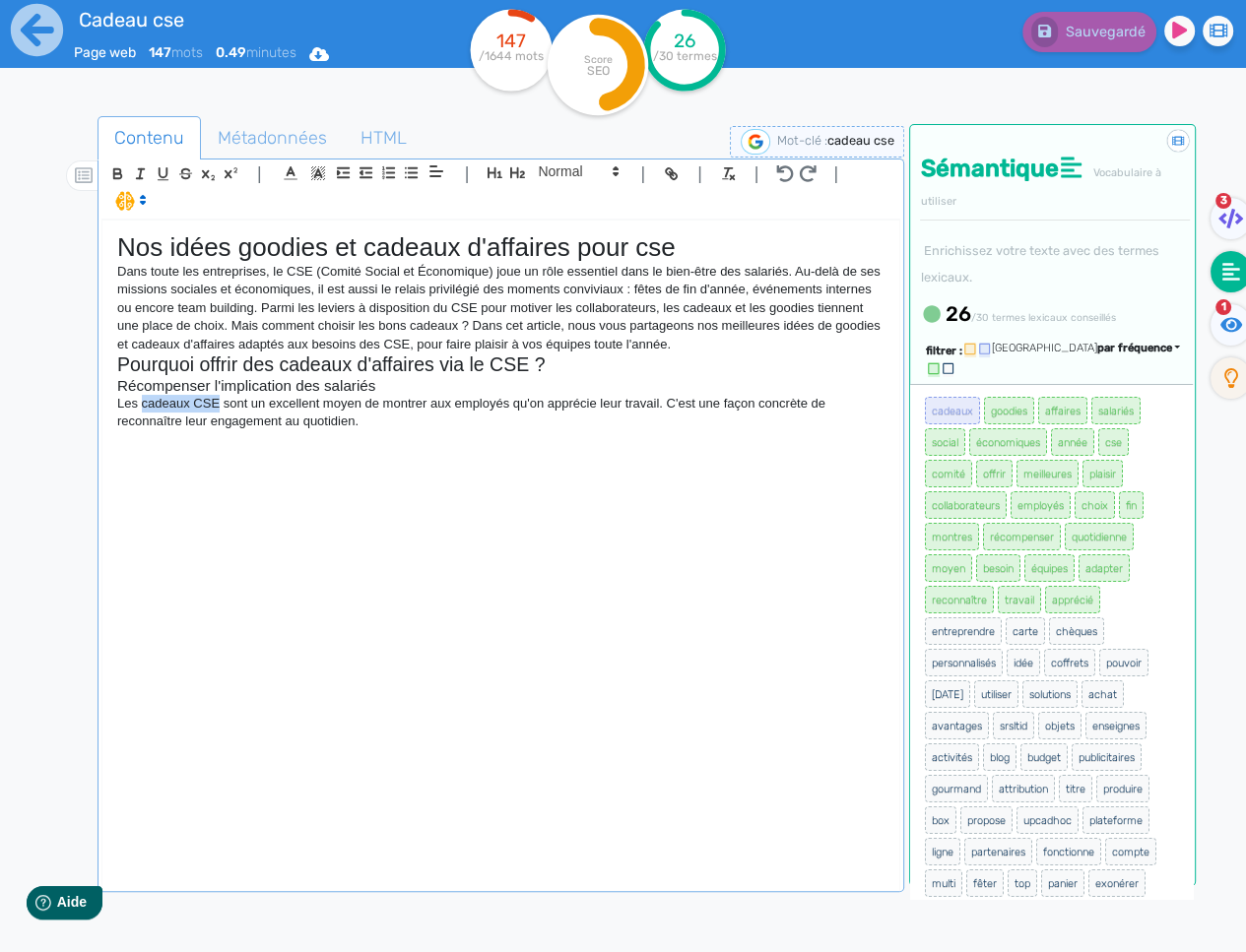 drag, startPoint x: 218, startPoint y: 401, endPoint x: 144, endPoint y: 407, distance: 74.24284 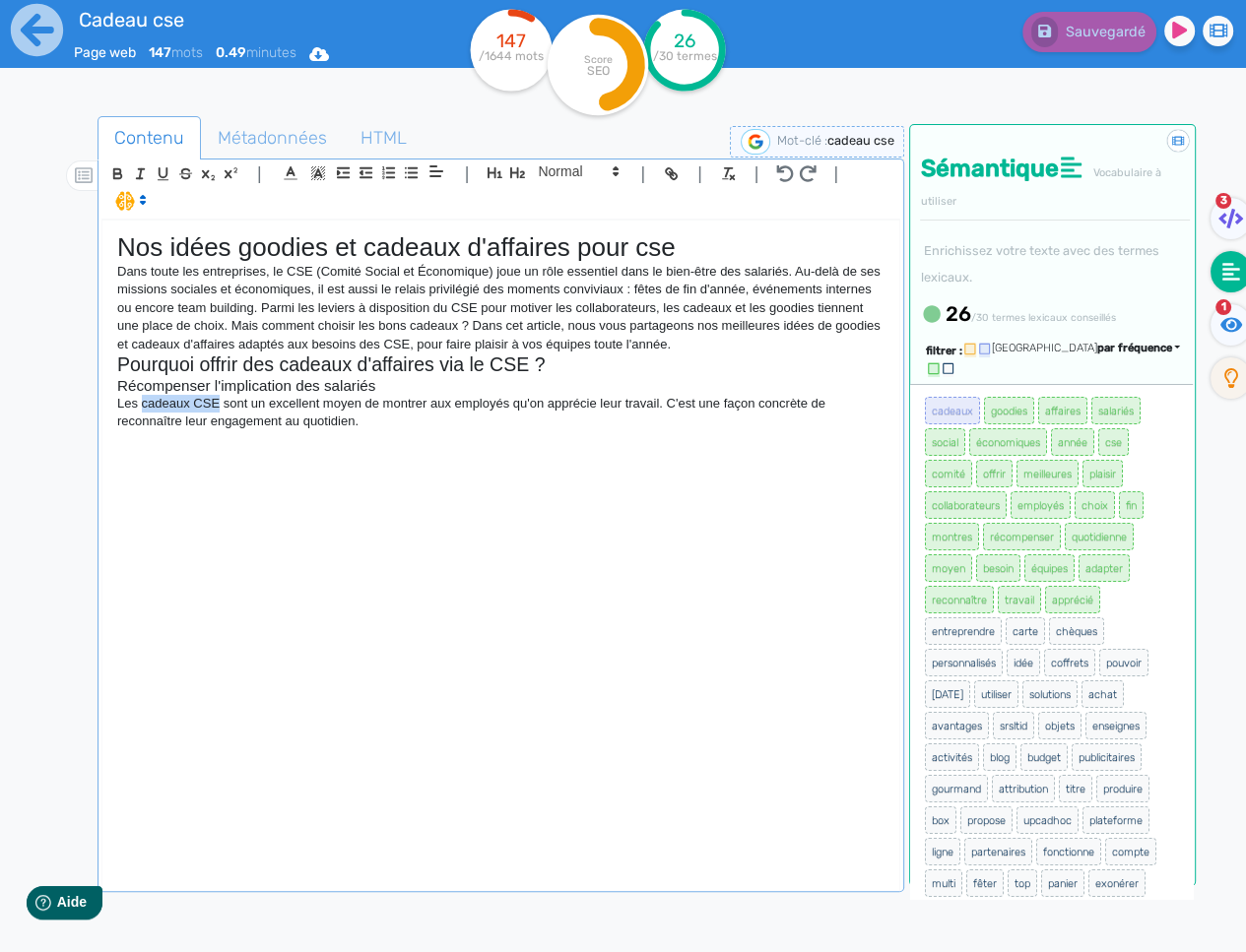 click on "Les cadeaux CSE sont un excellent moyen de montrer aux employés qu'on apprécie leur travail. C'est une façon concrète de reconnaître leur engagement au quotidien." 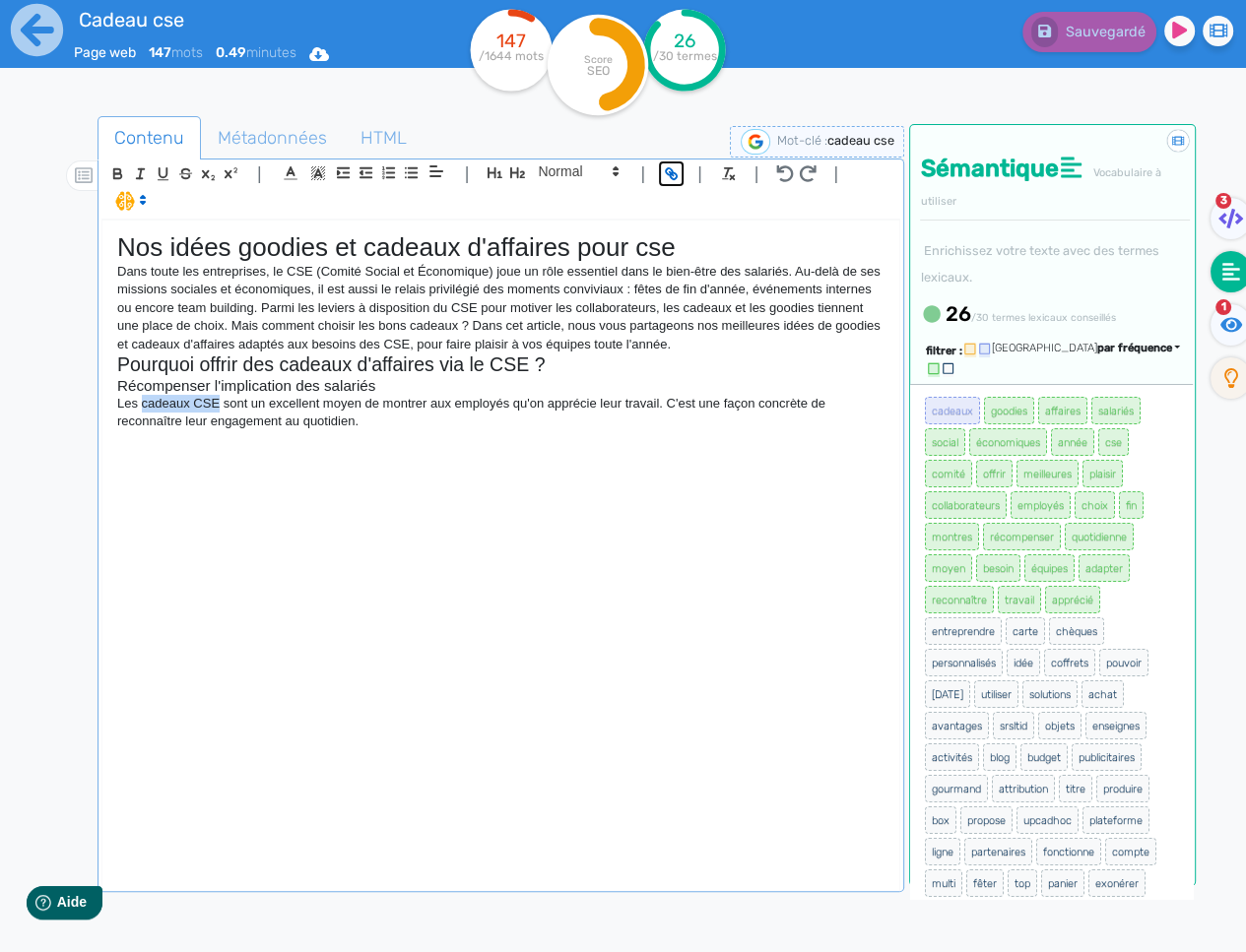 click 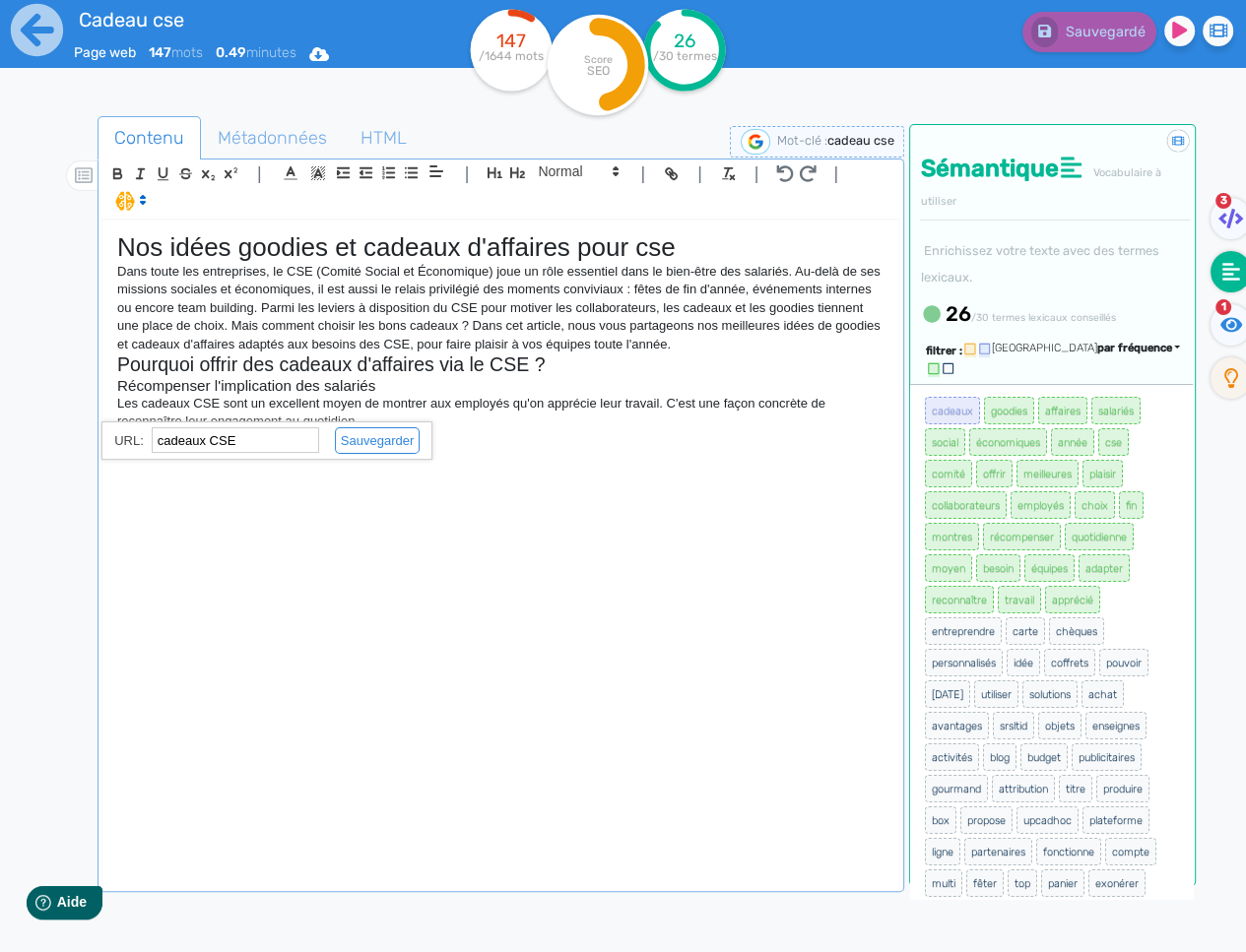 paste on "[URL][DOMAIN_NAME]" 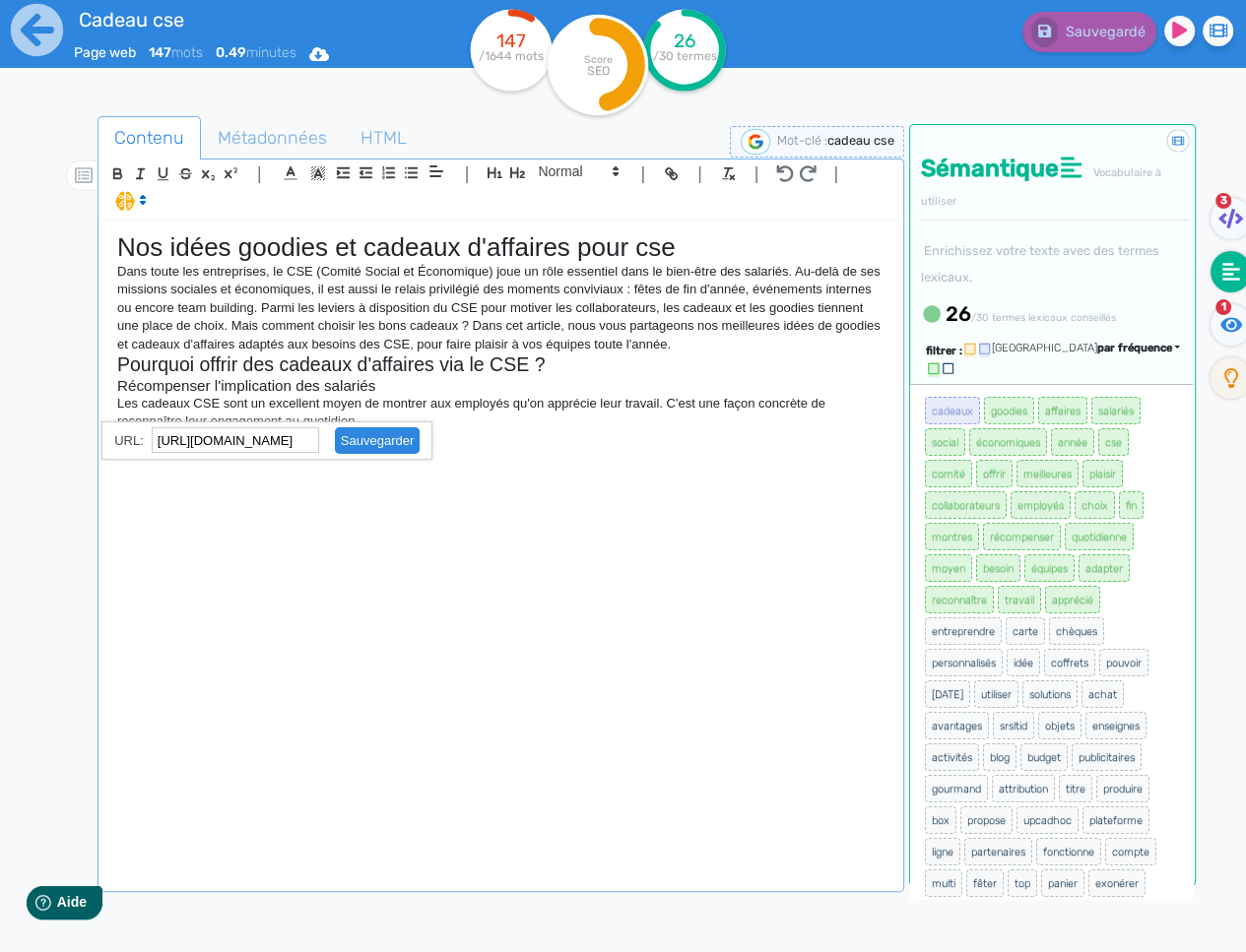 scroll, scrollTop: 0, scrollLeft: 582, axis: horizontal 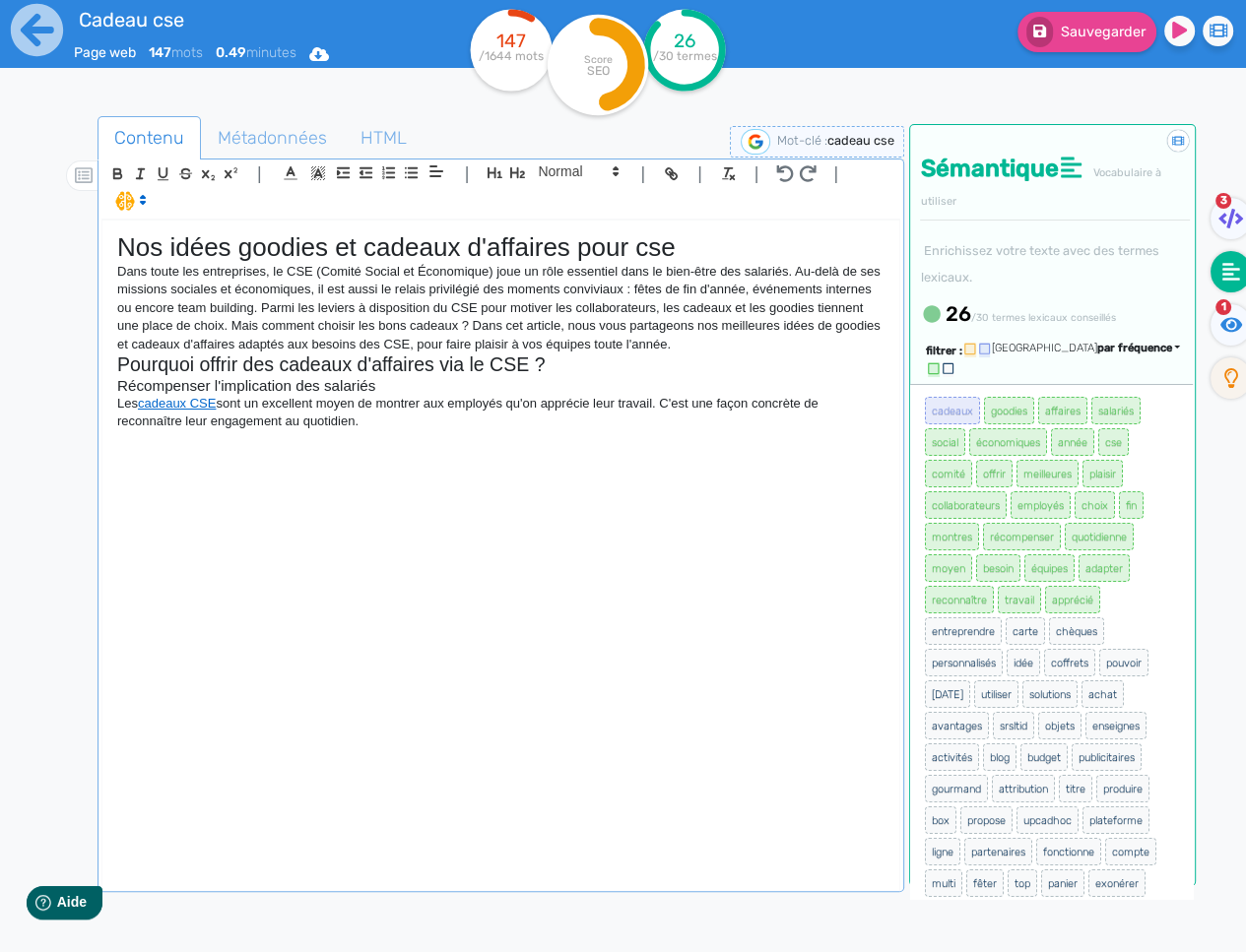 click on "Nos idées goodies et cadeaux d'affaires pour cse Dans toute les entreprises, le CSE (Comité Social et Économique) joue un rôle essentiel dans le bien-être des salariés. Au-delà de ses missions sociales et économiques, il est aussi le relais privilégié des moments conviviaux : fêtes de fin d'année, événements internes ou encore team building. Parmi les leviers à disposition du CSE pour motiver les collaborateurs, les cadeaux et les goodies tiennent une place de choix. Mais comment choisir les bons cadeaux ? Dans cet article, nous vous partageons nos meilleures idées de goodies et cadeaux d'affaires adaptés aux besoins des CSE, pour faire plaisir à vos équipes toute l'année. Pourquoi offrir des cadeaux d'affaires via le CSE ? Récompenser l'implication des salariés Les  cadeaux CSE  sont un excellent moyen de montrer aux employés qu'on apprécie leur travail. C'est une façon concrète de reconnaître leur engagement au quotidien." 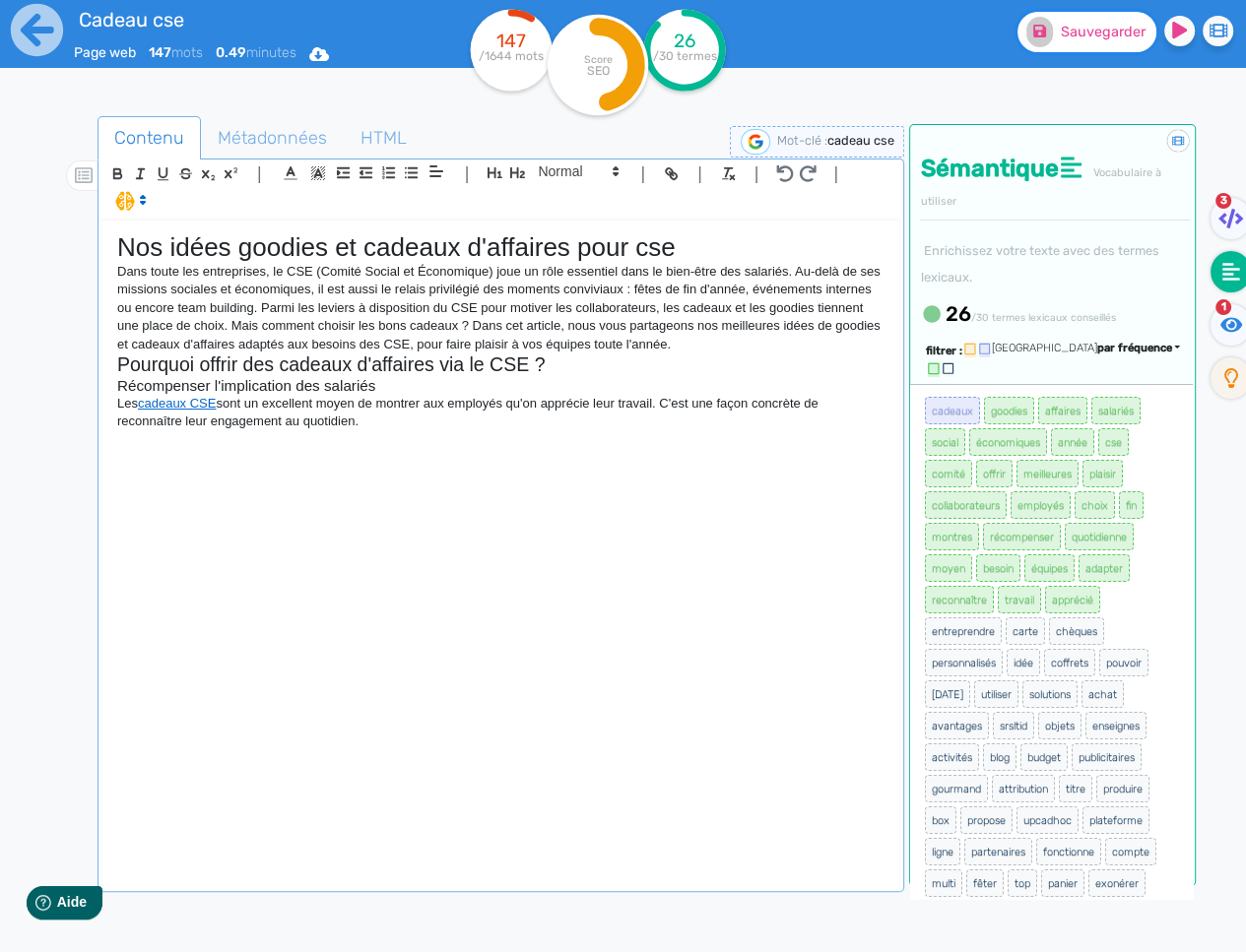 click on "Sauvegarder" 